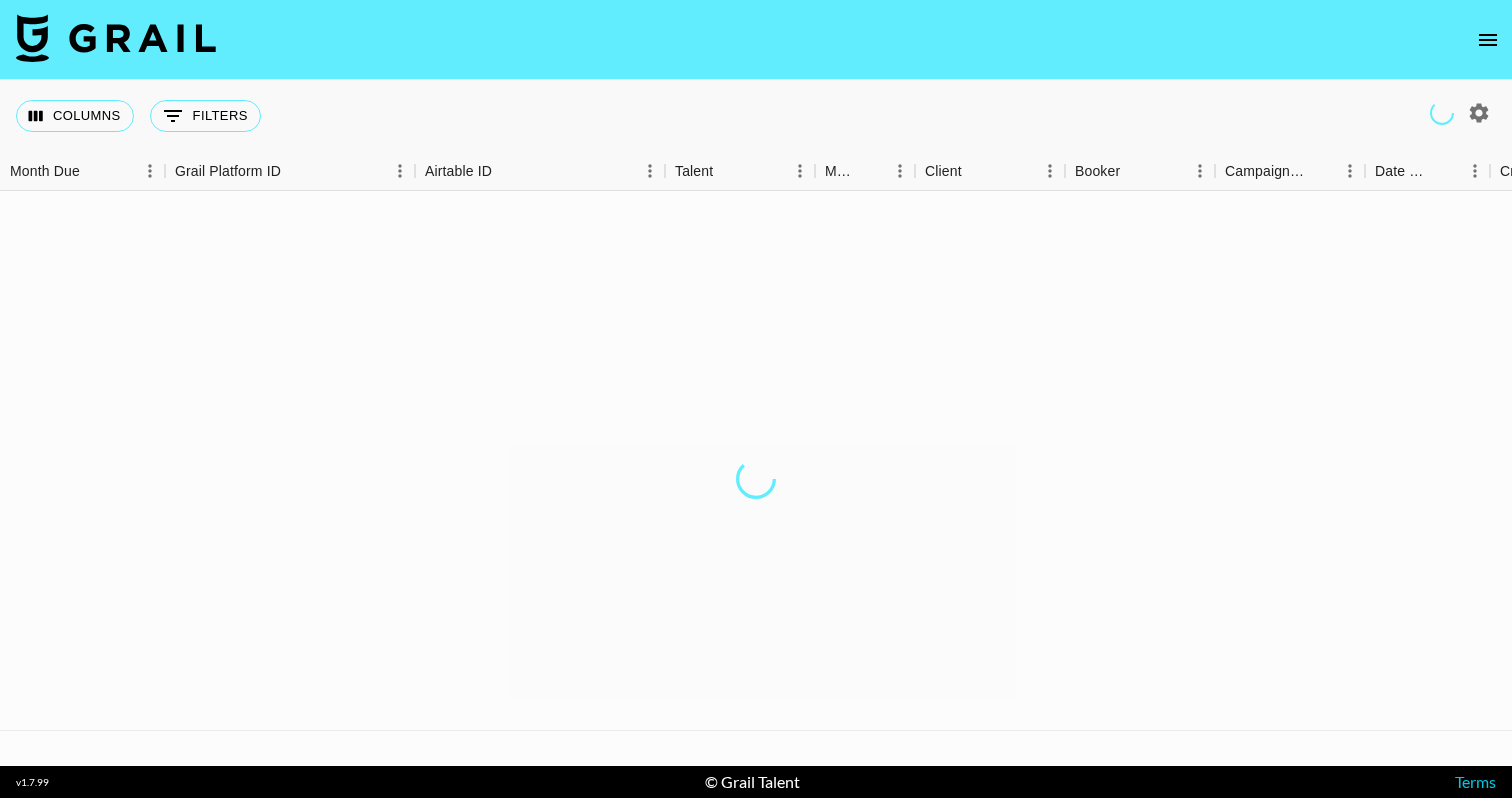 scroll, scrollTop: -2, scrollLeft: 0, axis: vertical 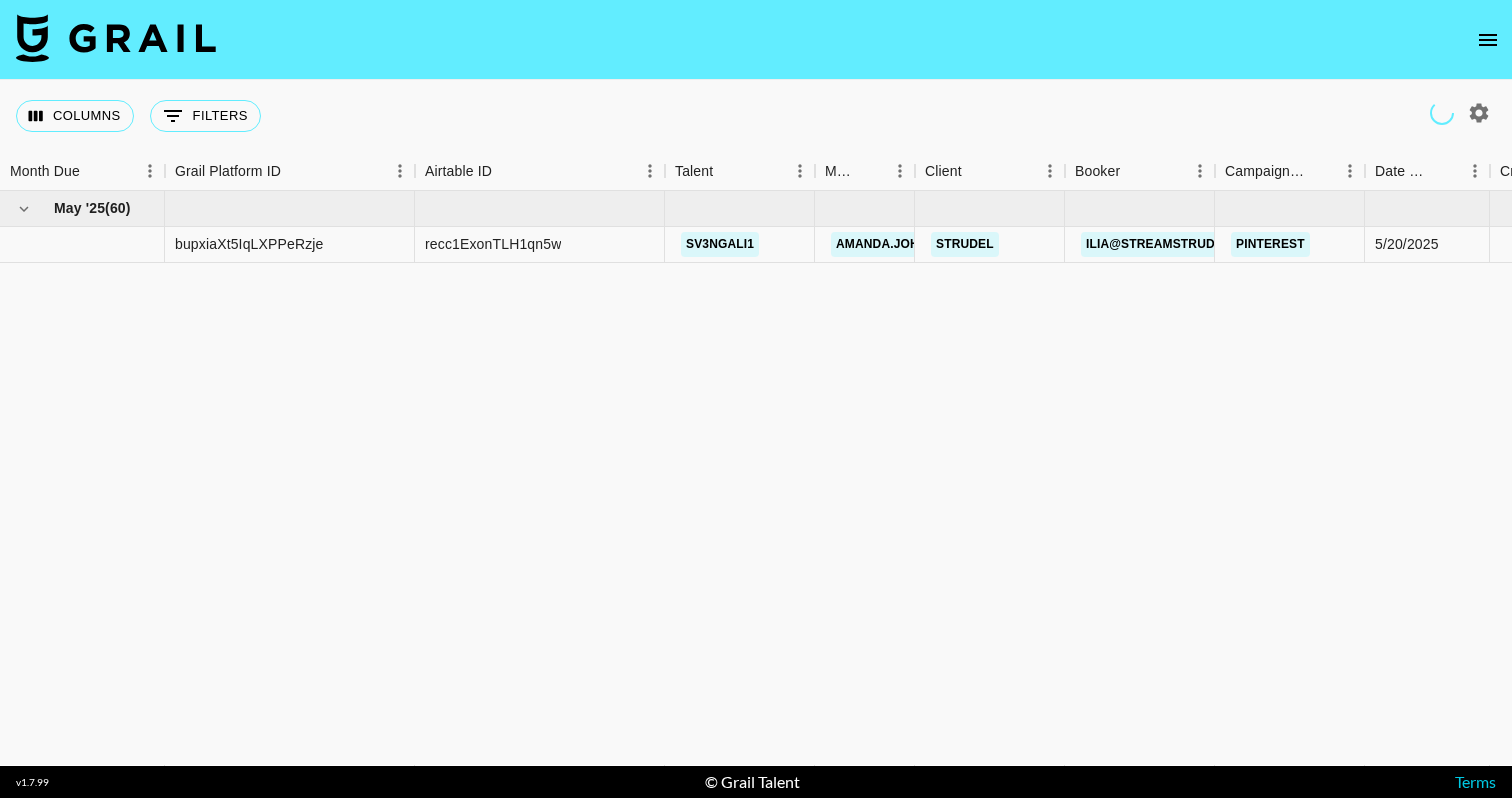 click 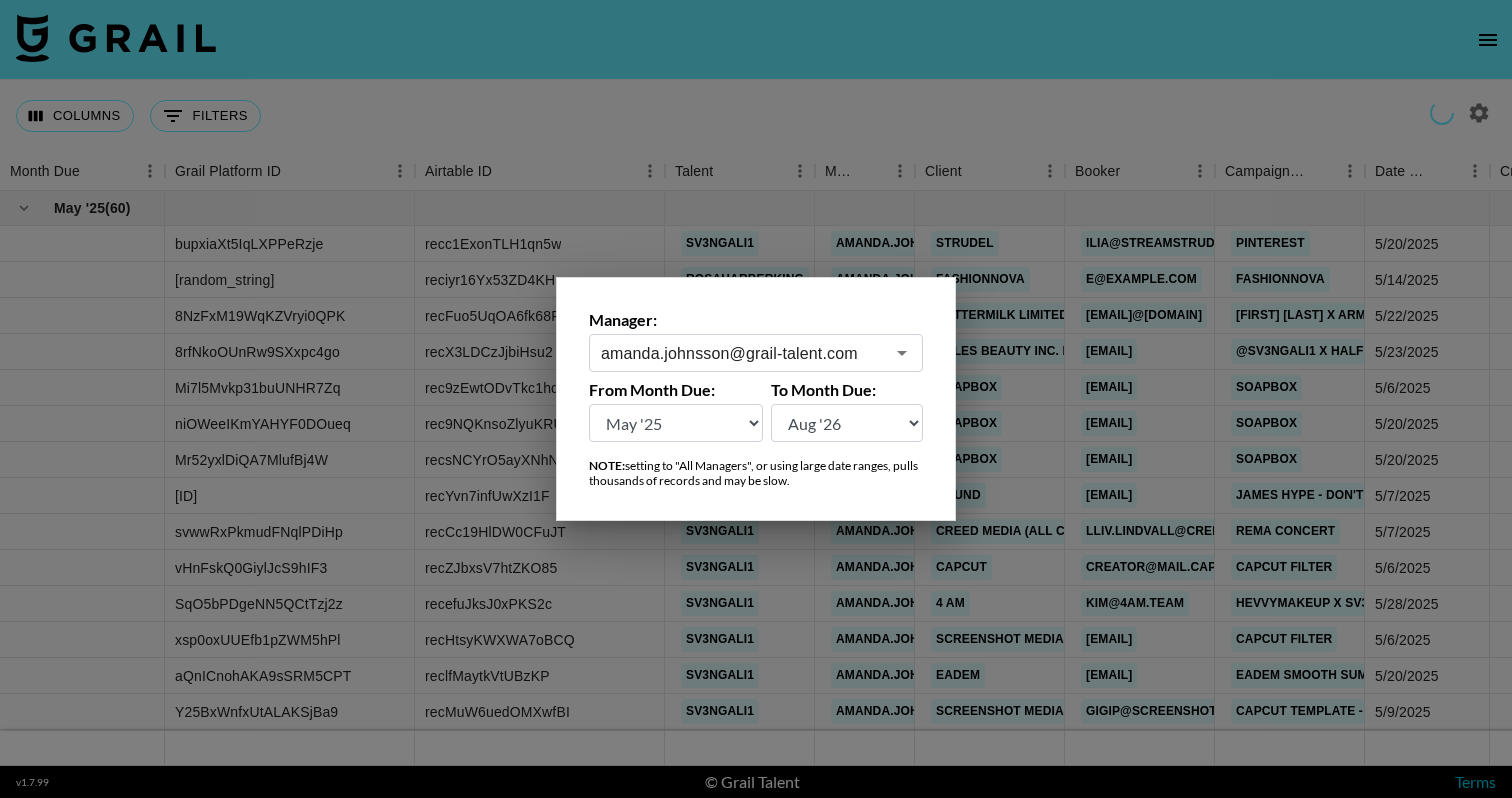click at bounding box center [756, 399] 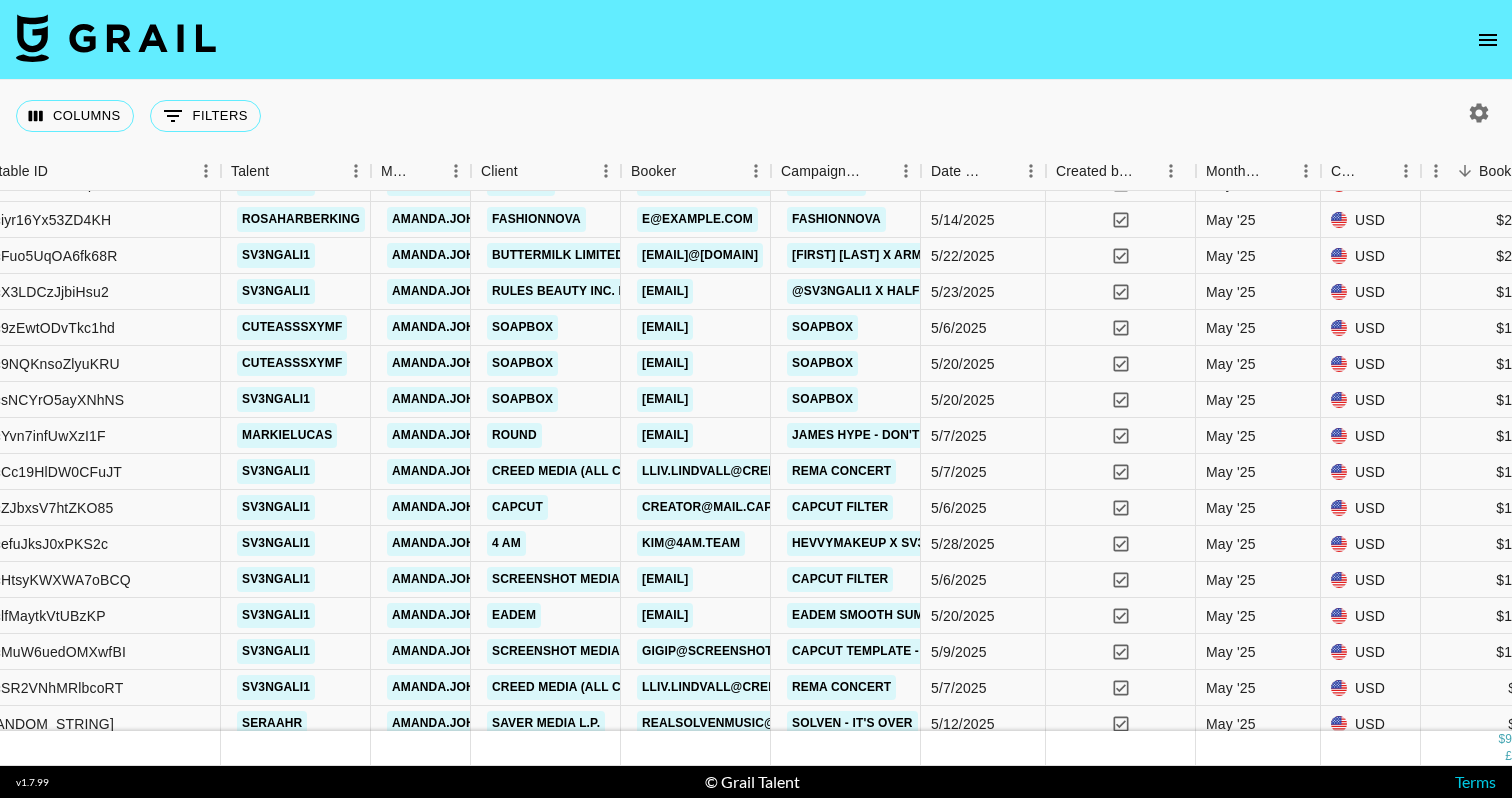scroll, scrollTop: 60, scrollLeft: 447, axis: both 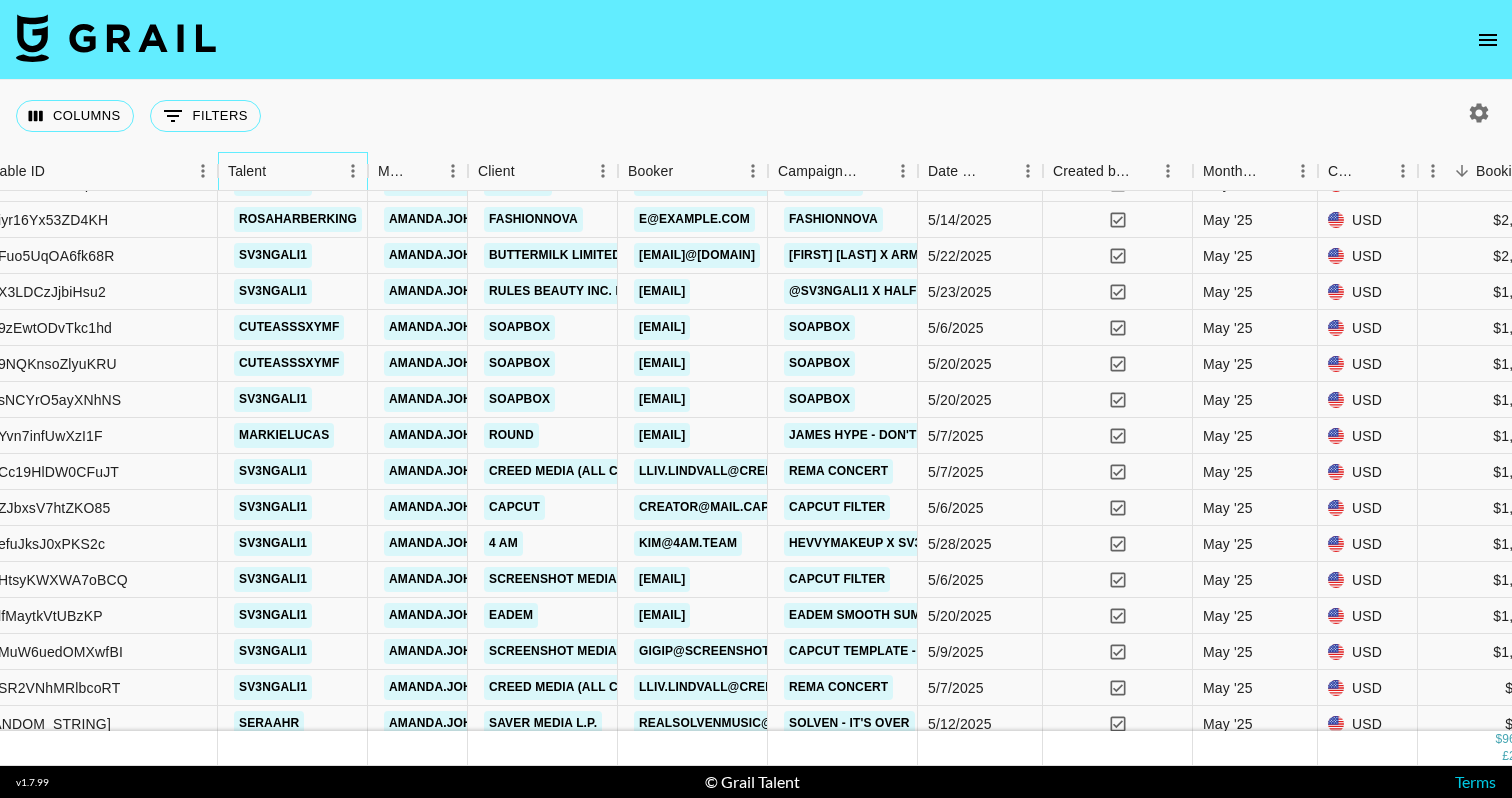 click on "Talent" at bounding box center [283, 171] 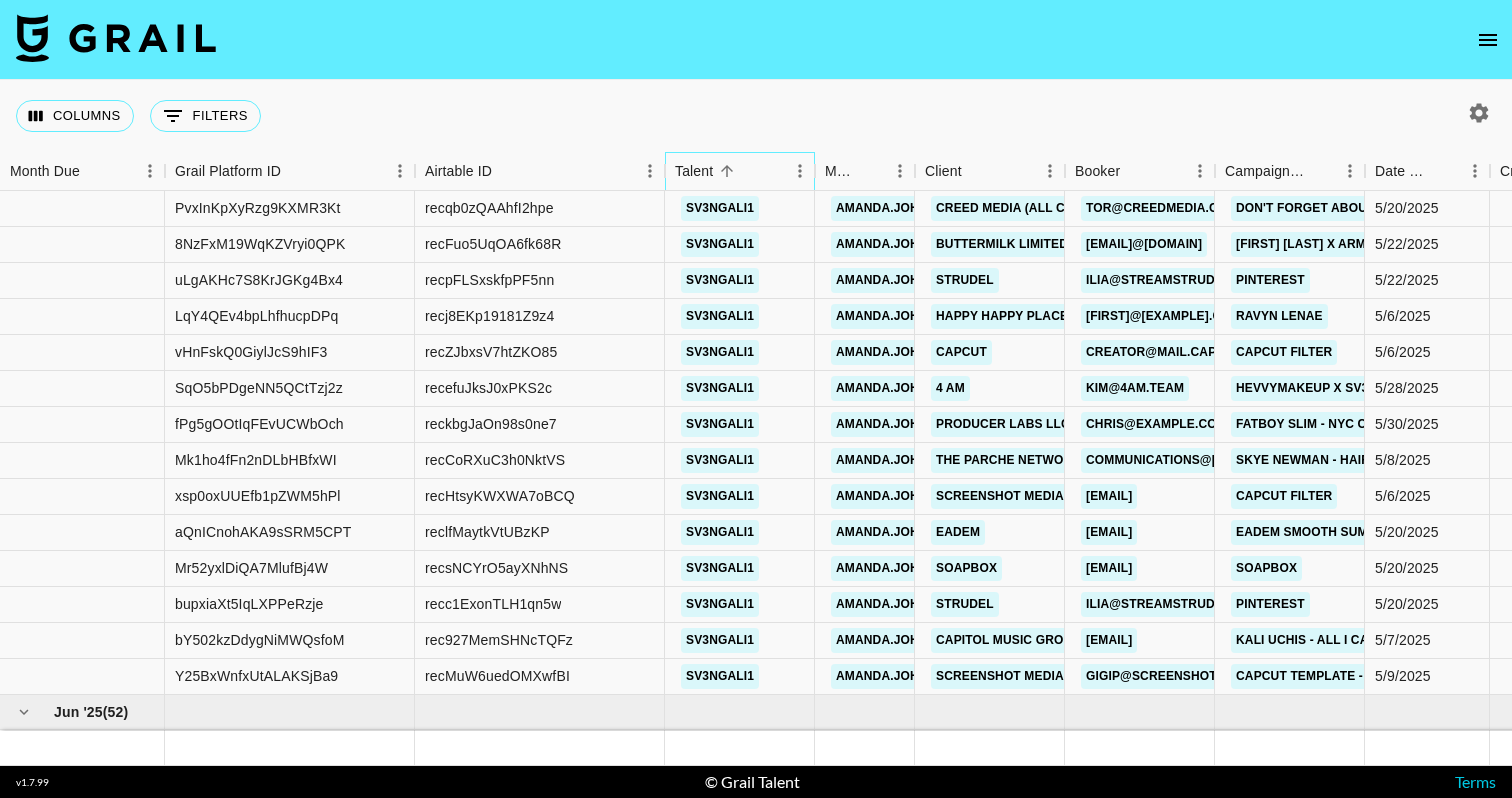 scroll, scrollTop: 1691, scrollLeft: 0, axis: vertical 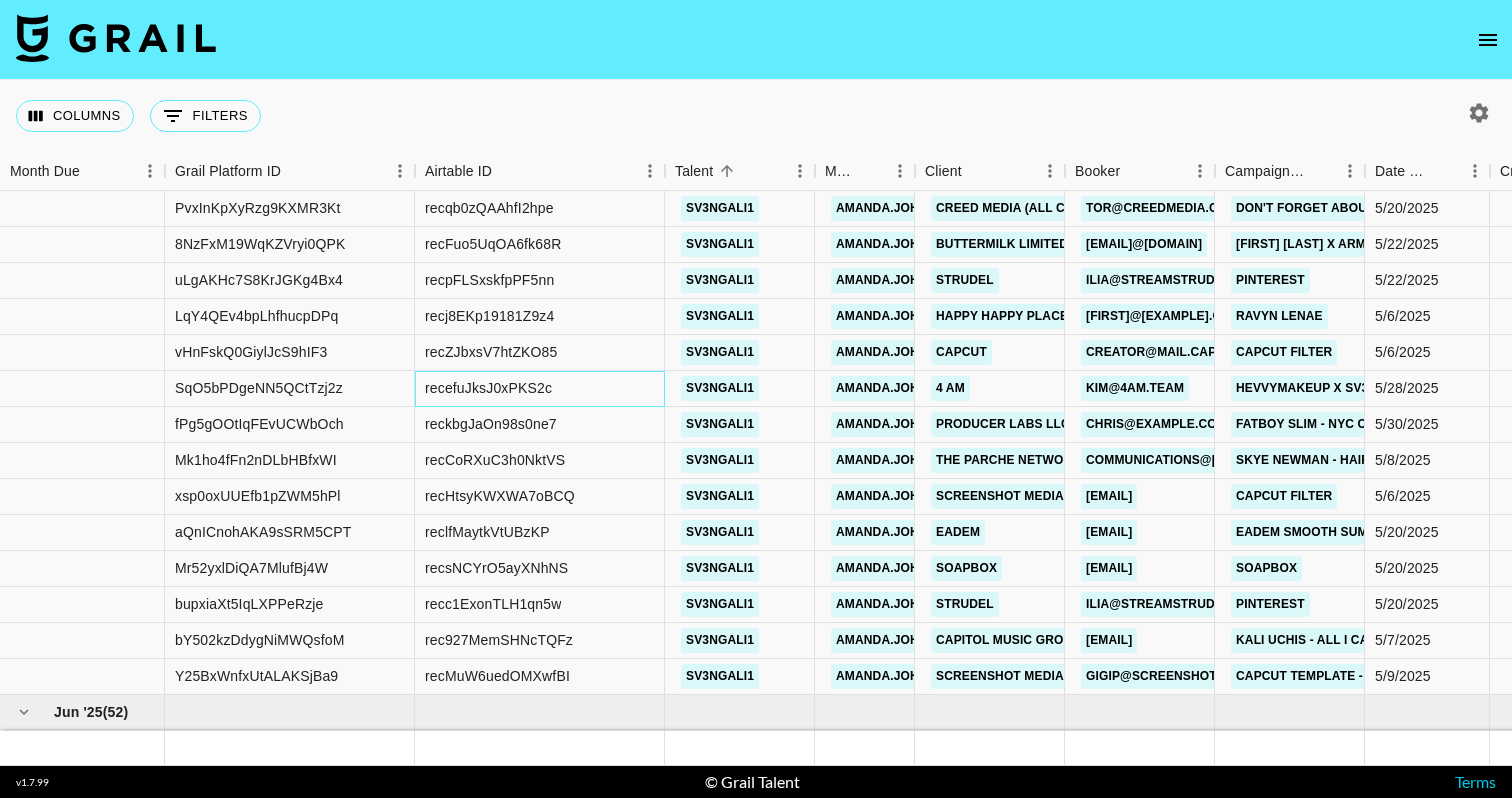 click on "recefuJksJ0xPKS2c" at bounding box center [488, 388] 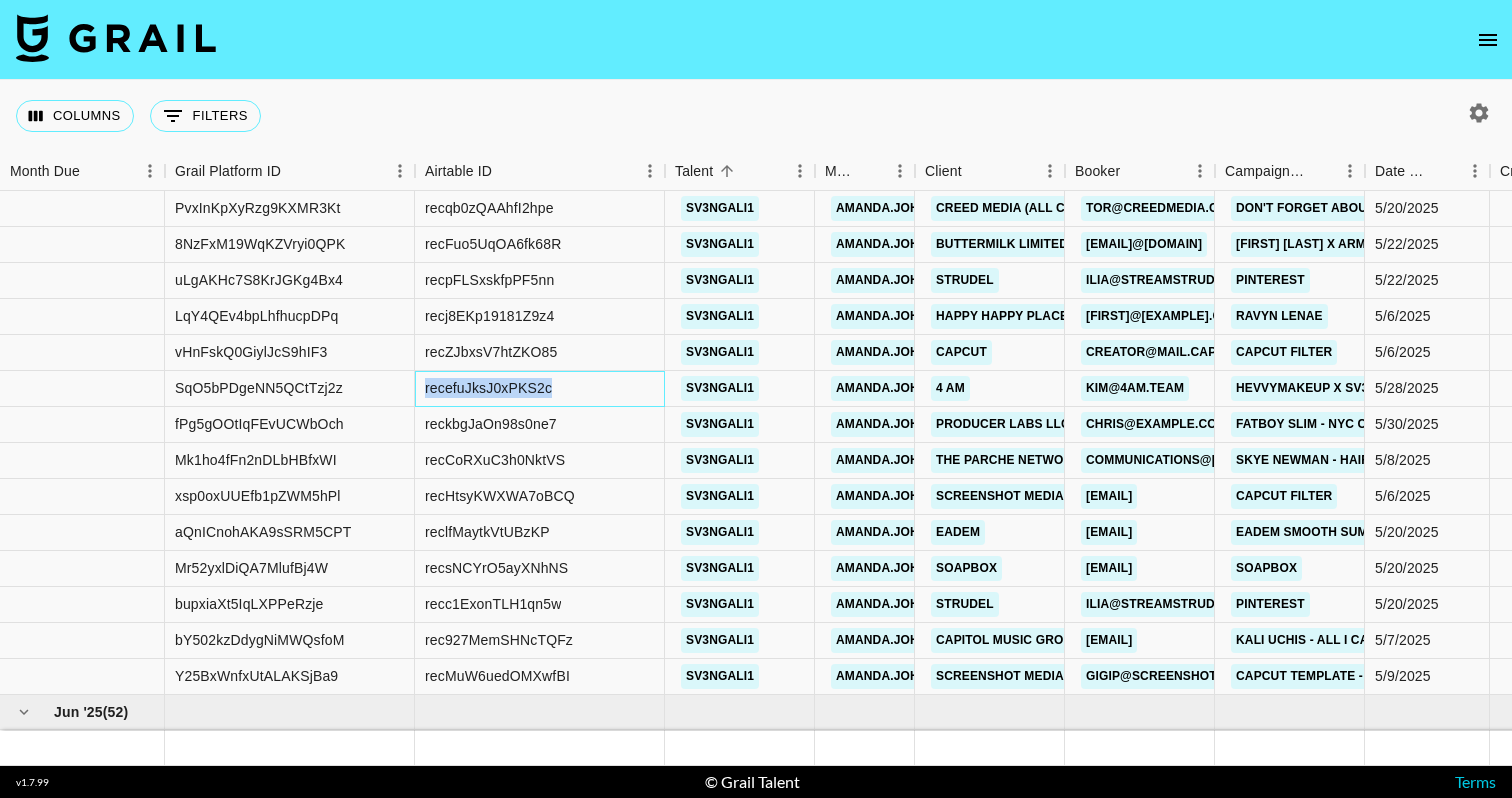 click on "recefuJksJ0xPKS2c" at bounding box center (488, 388) 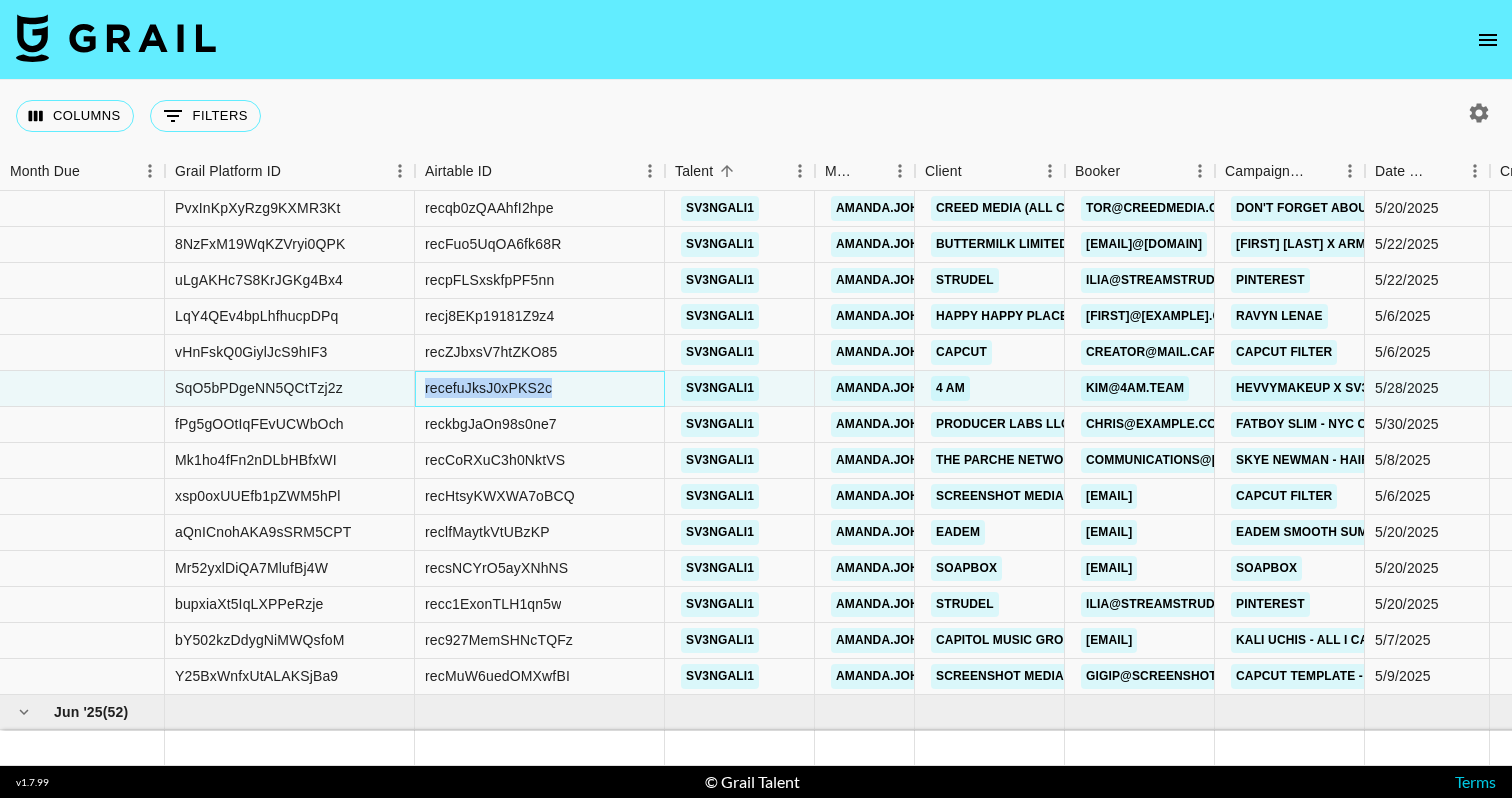 copy on "recefuJksJ0xPKS2c" 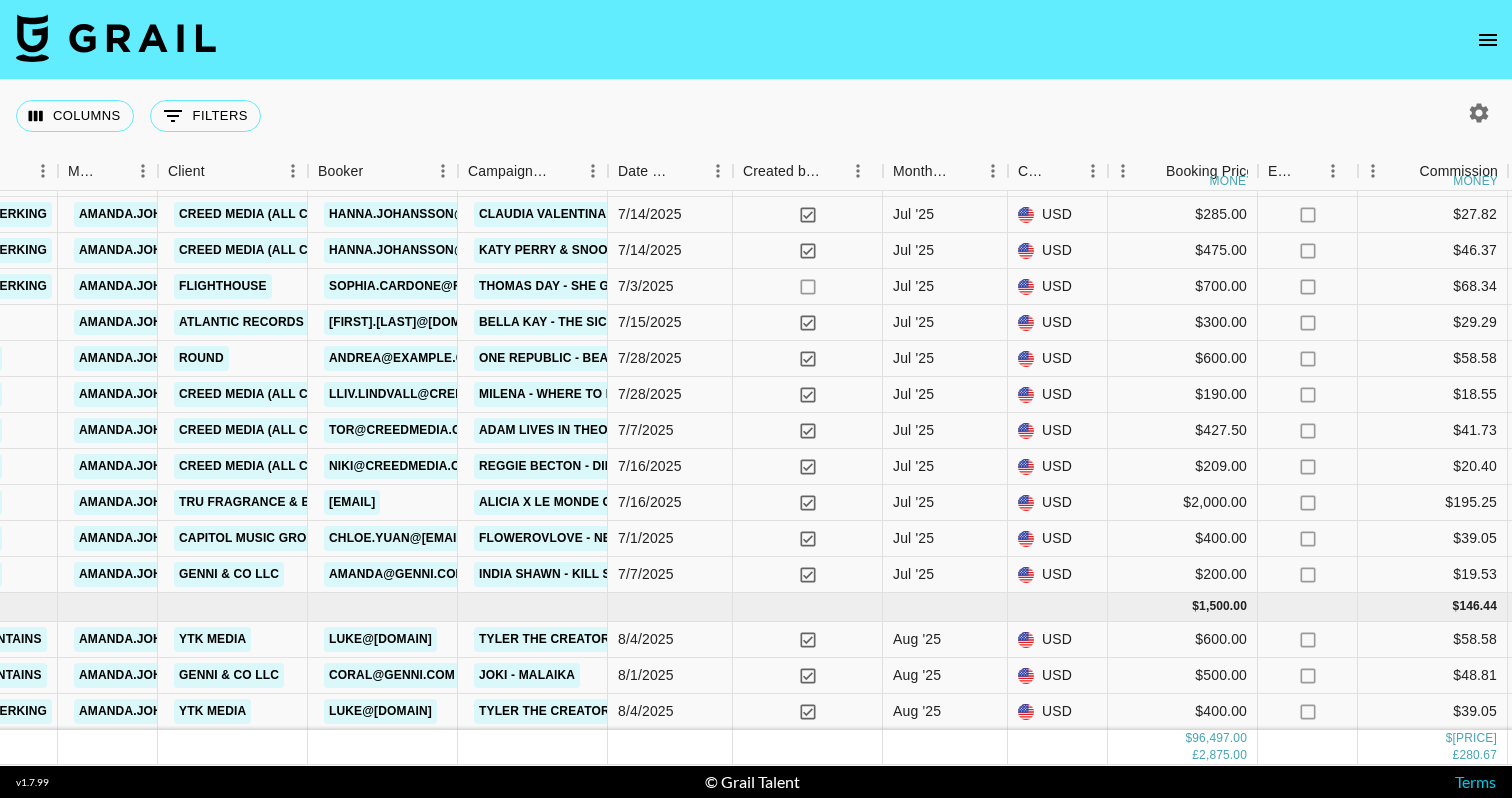 scroll, scrollTop: 5182, scrollLeft: 757, axis: both 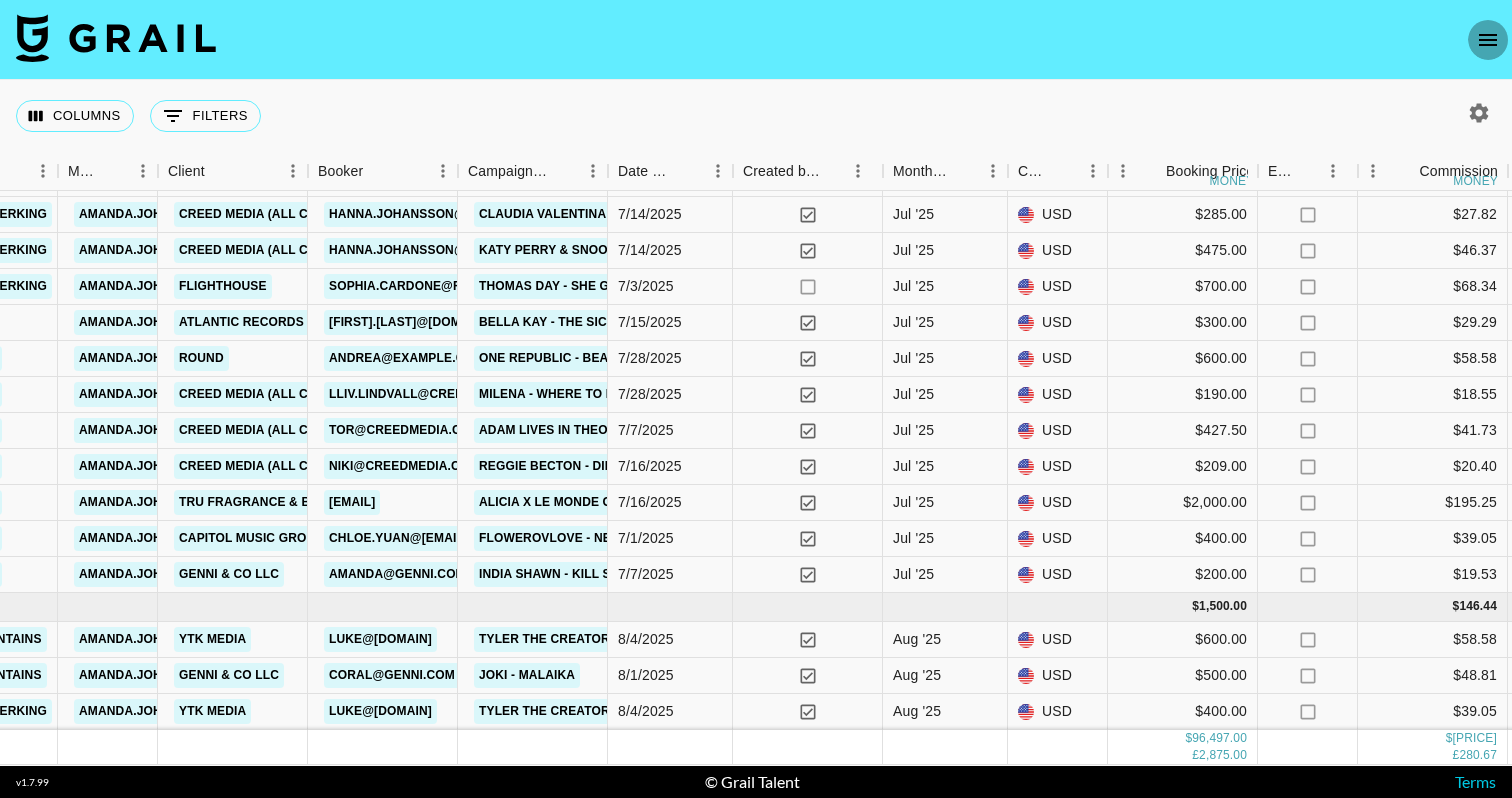 click 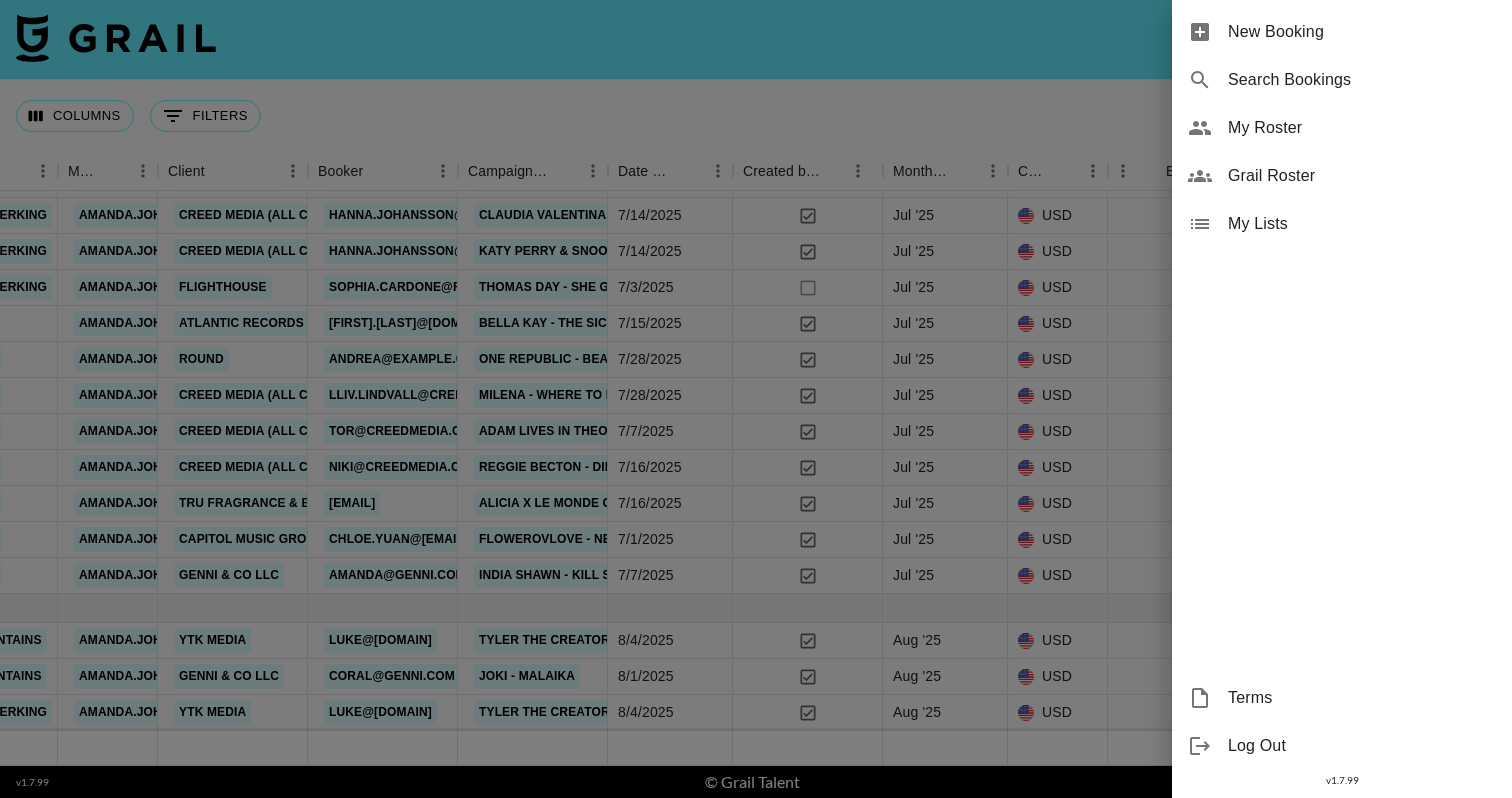 click on "New Booking" at bounding box center [1362, 32] 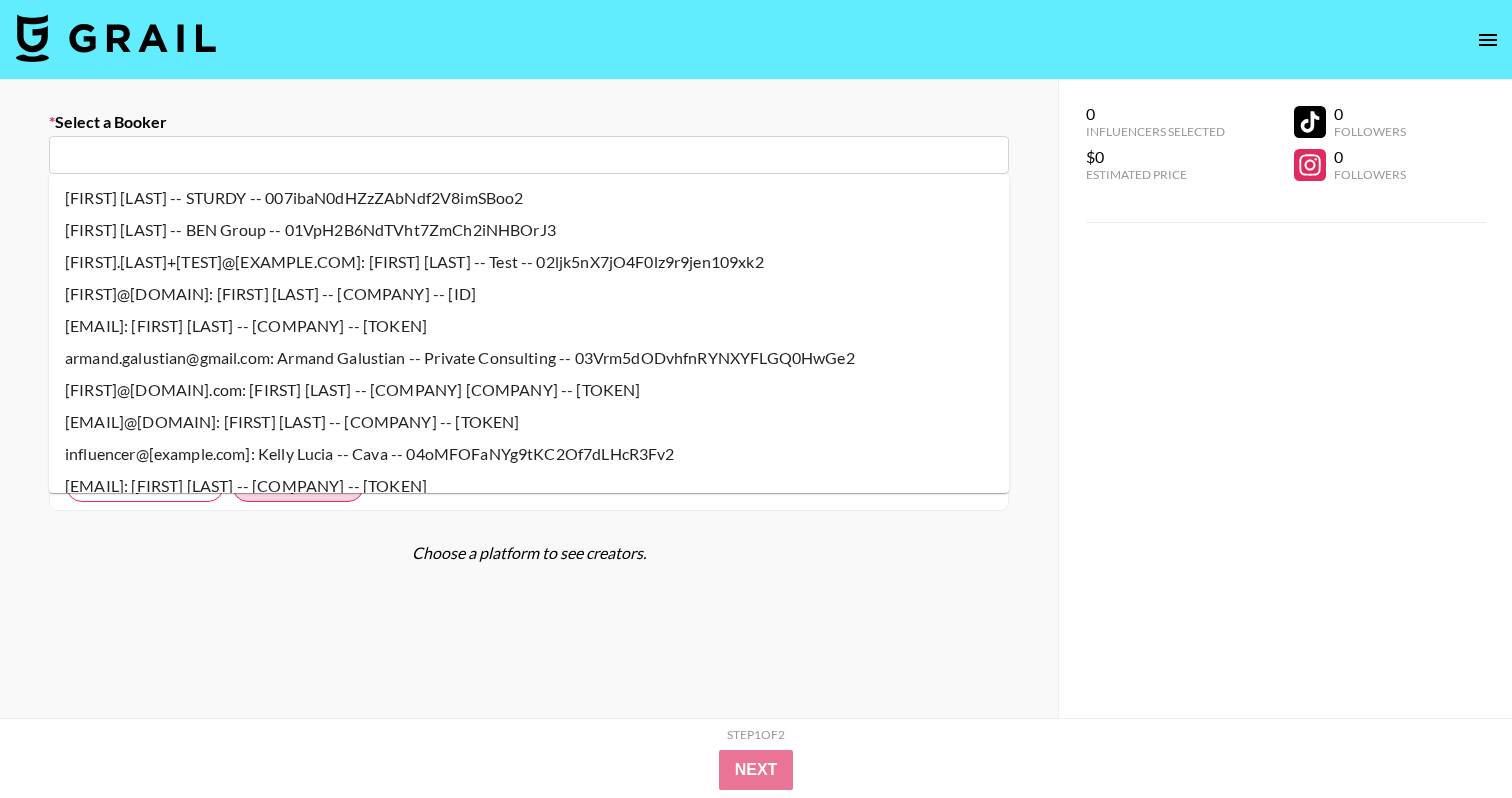 click at bounding box center [529, 155] 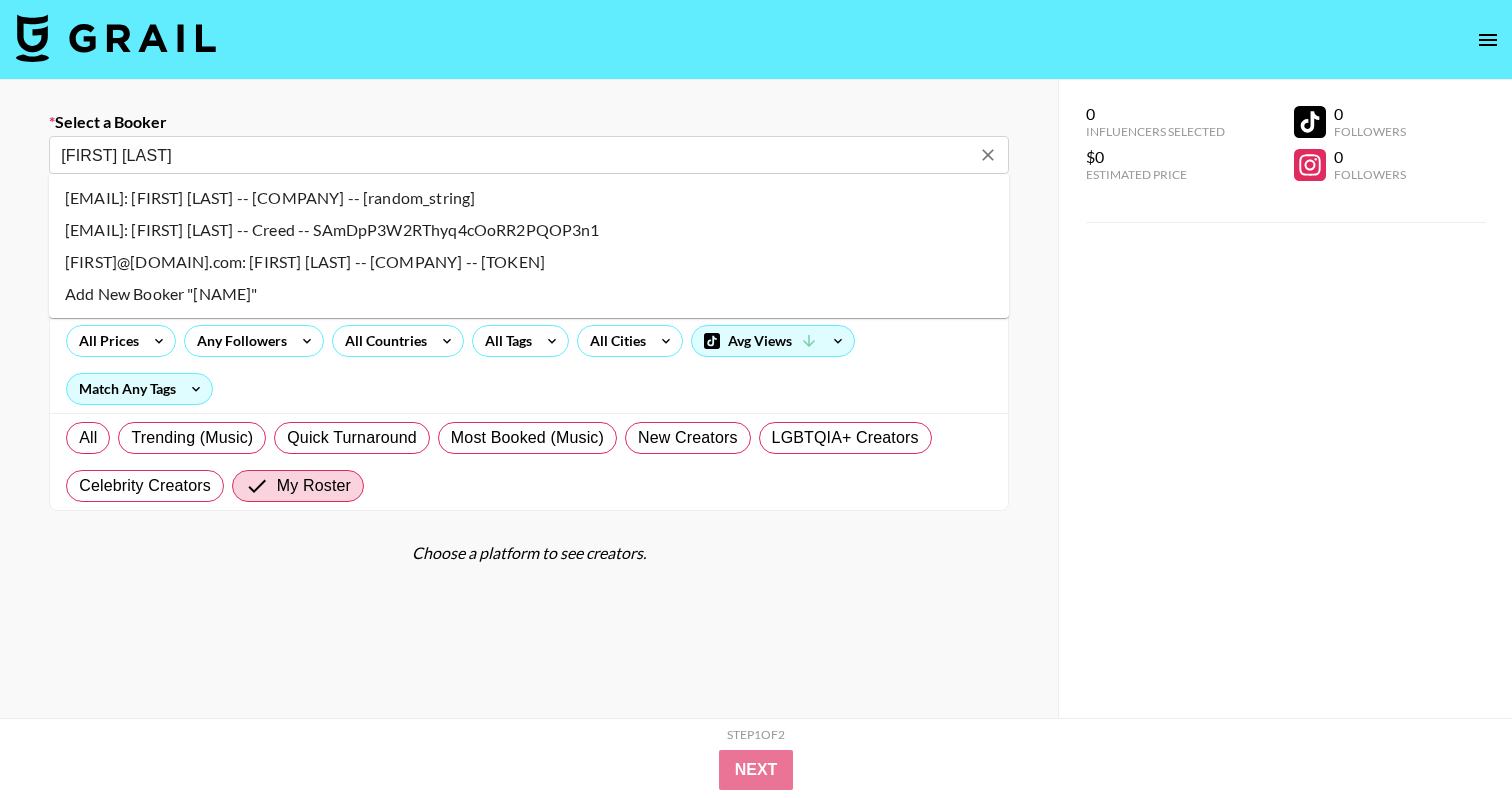 click on "[EMAIL]: [FIRST] [LAST] -- [COMPANY] -- [random_string]" at bounding box center (529, 198) 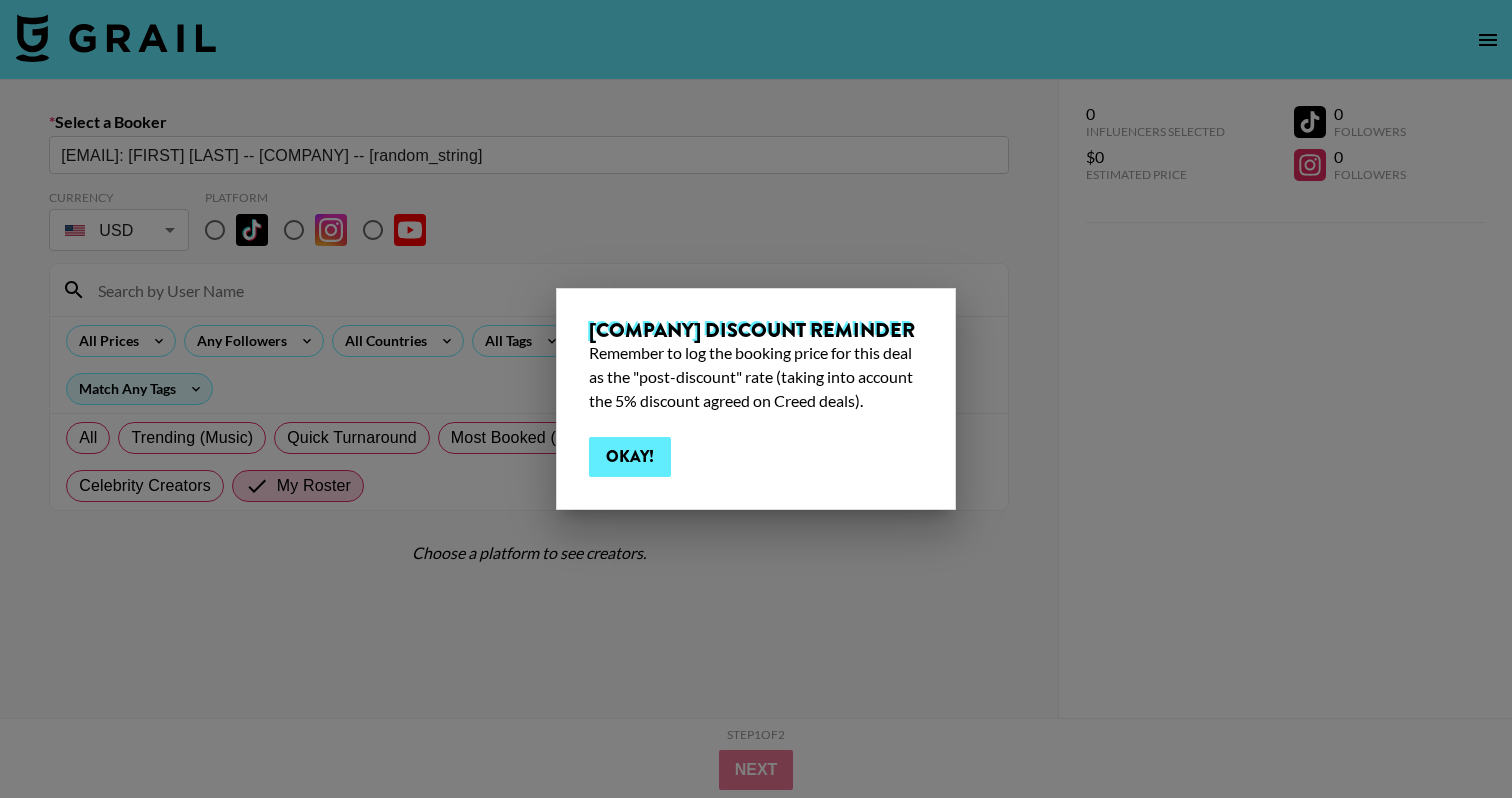 click on "Okay!" at bounding box center (630, 457) 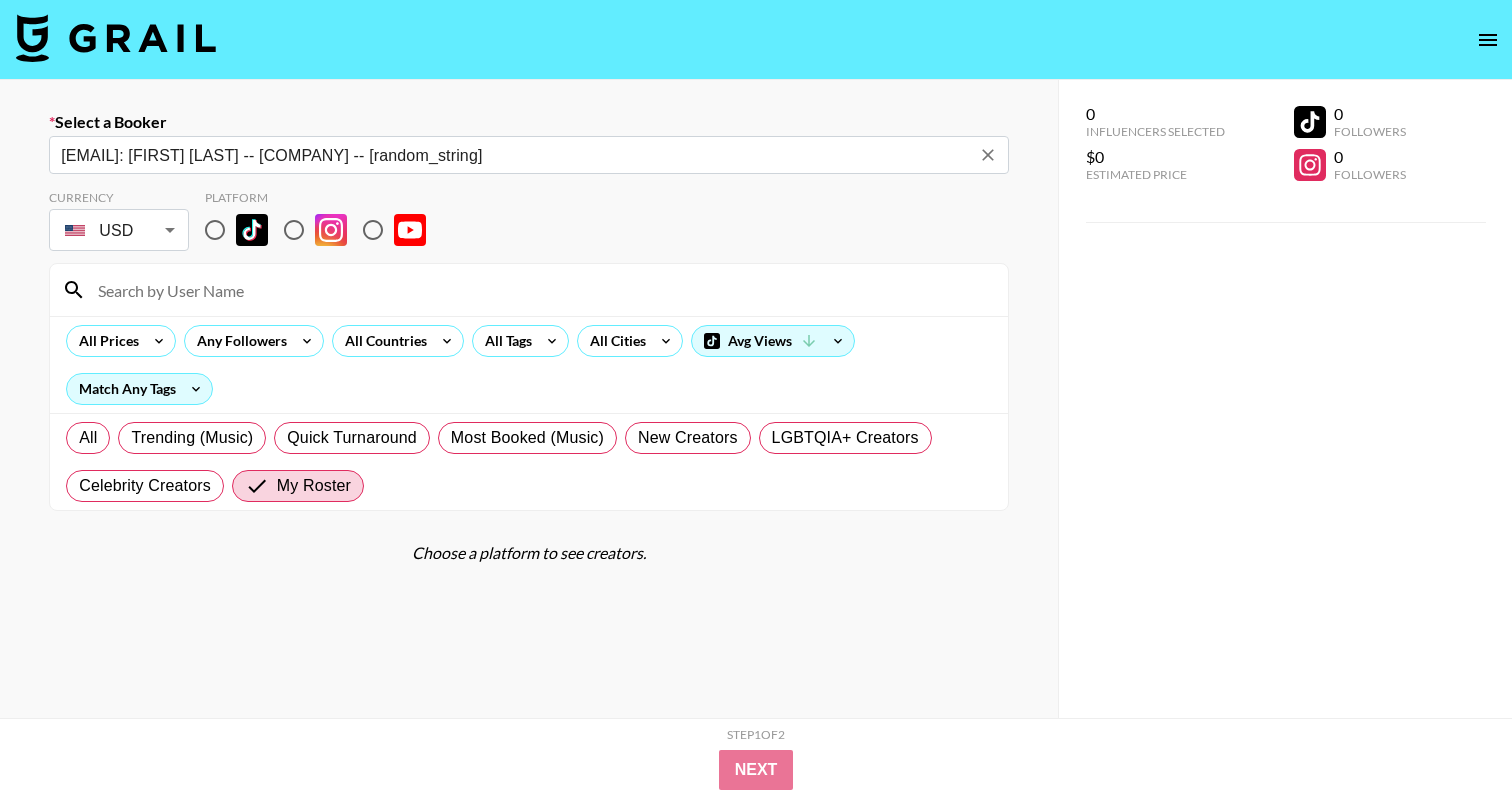click at bounding box center [215, 230] 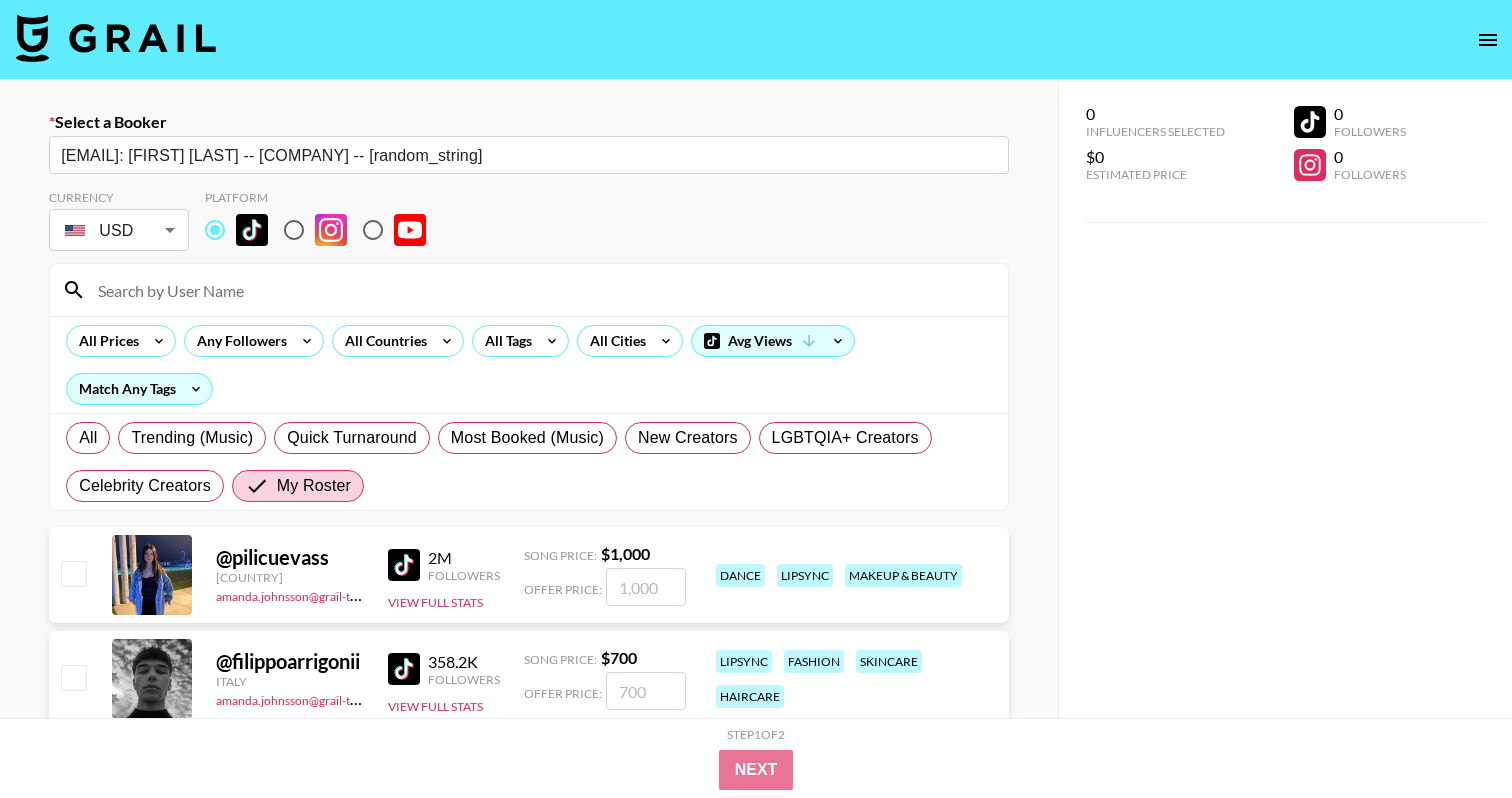 click at bounding box center [541, 290] 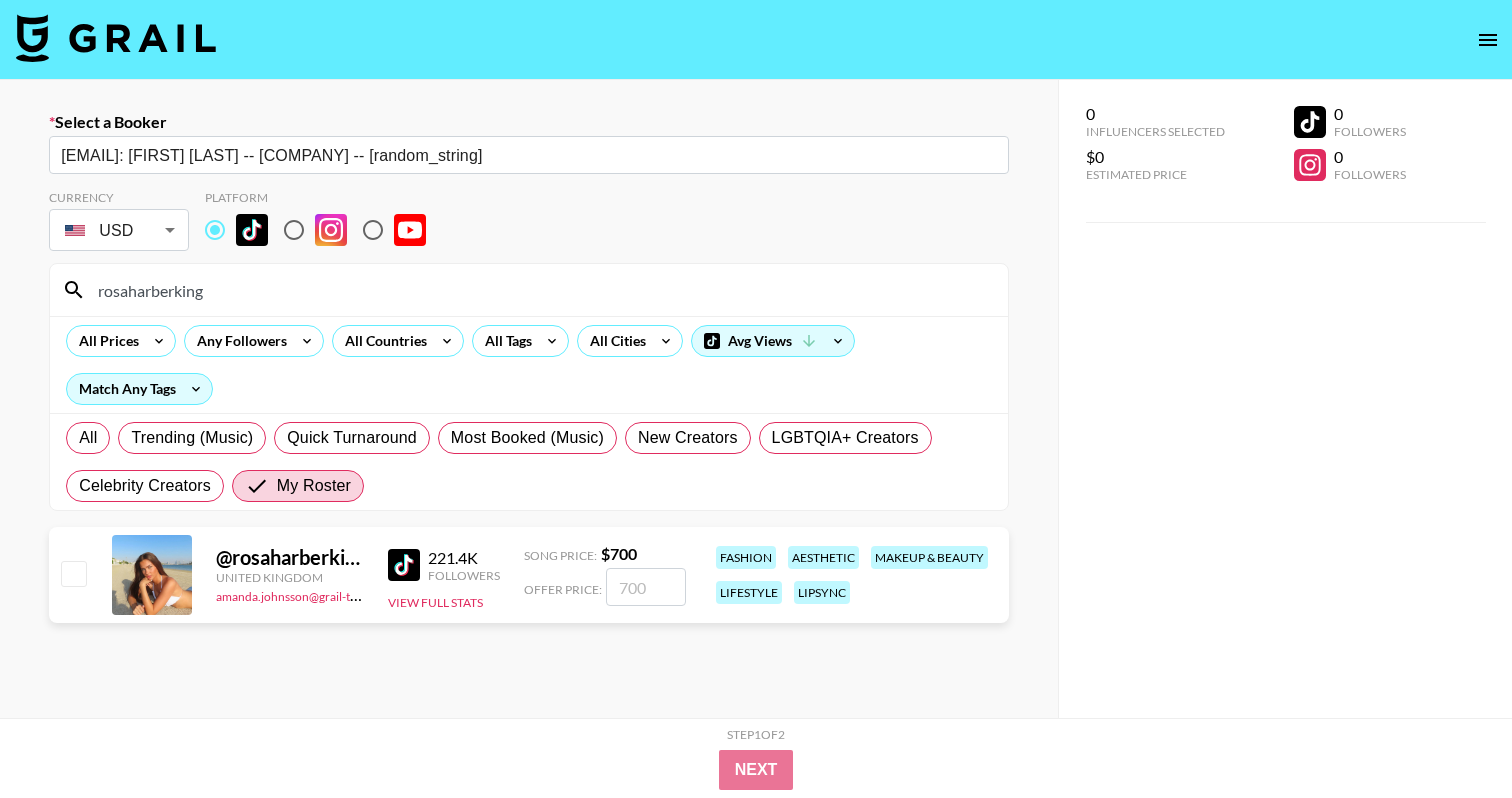 type on "rosaharberking" 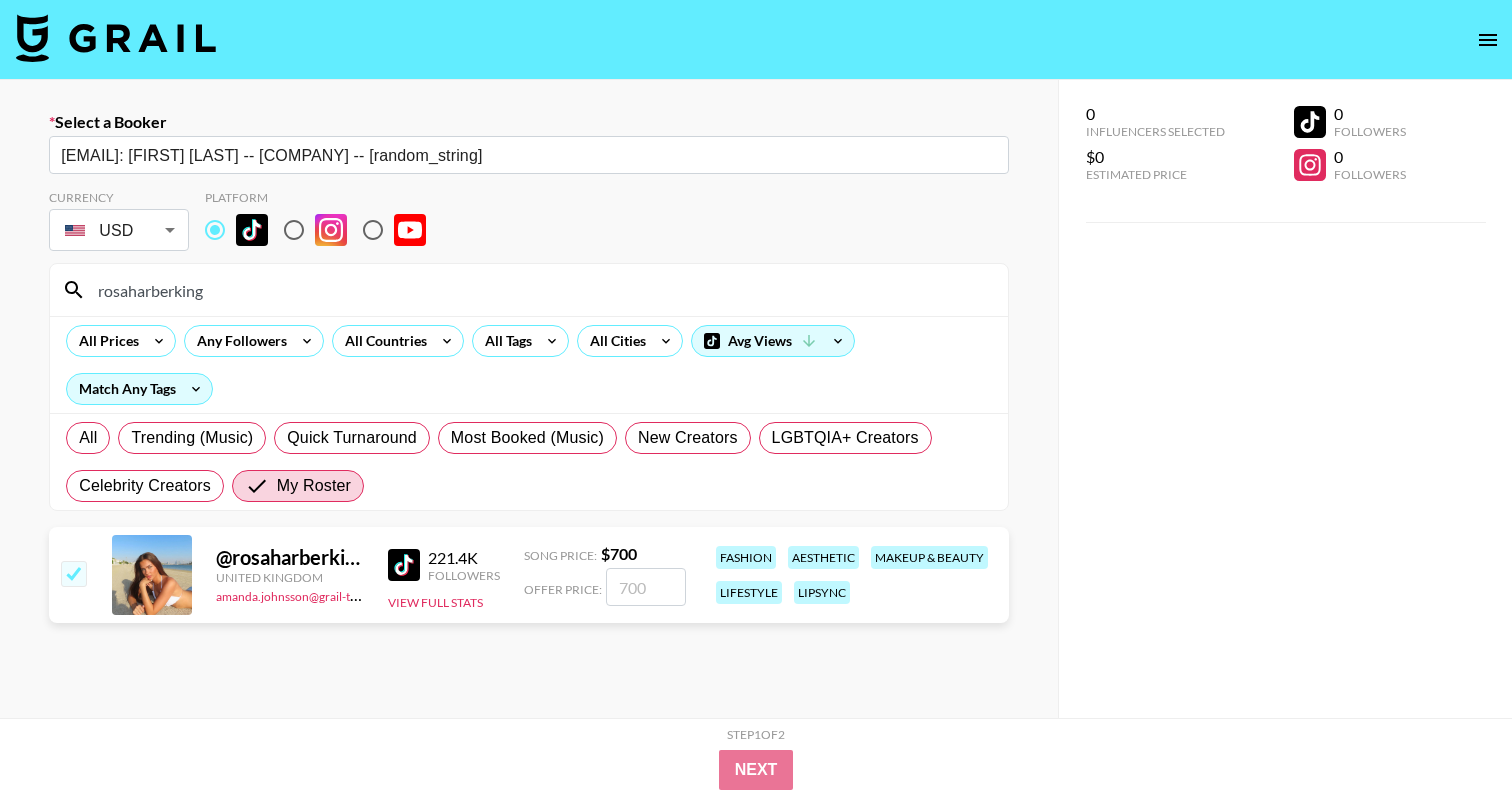 checkbox on "true" 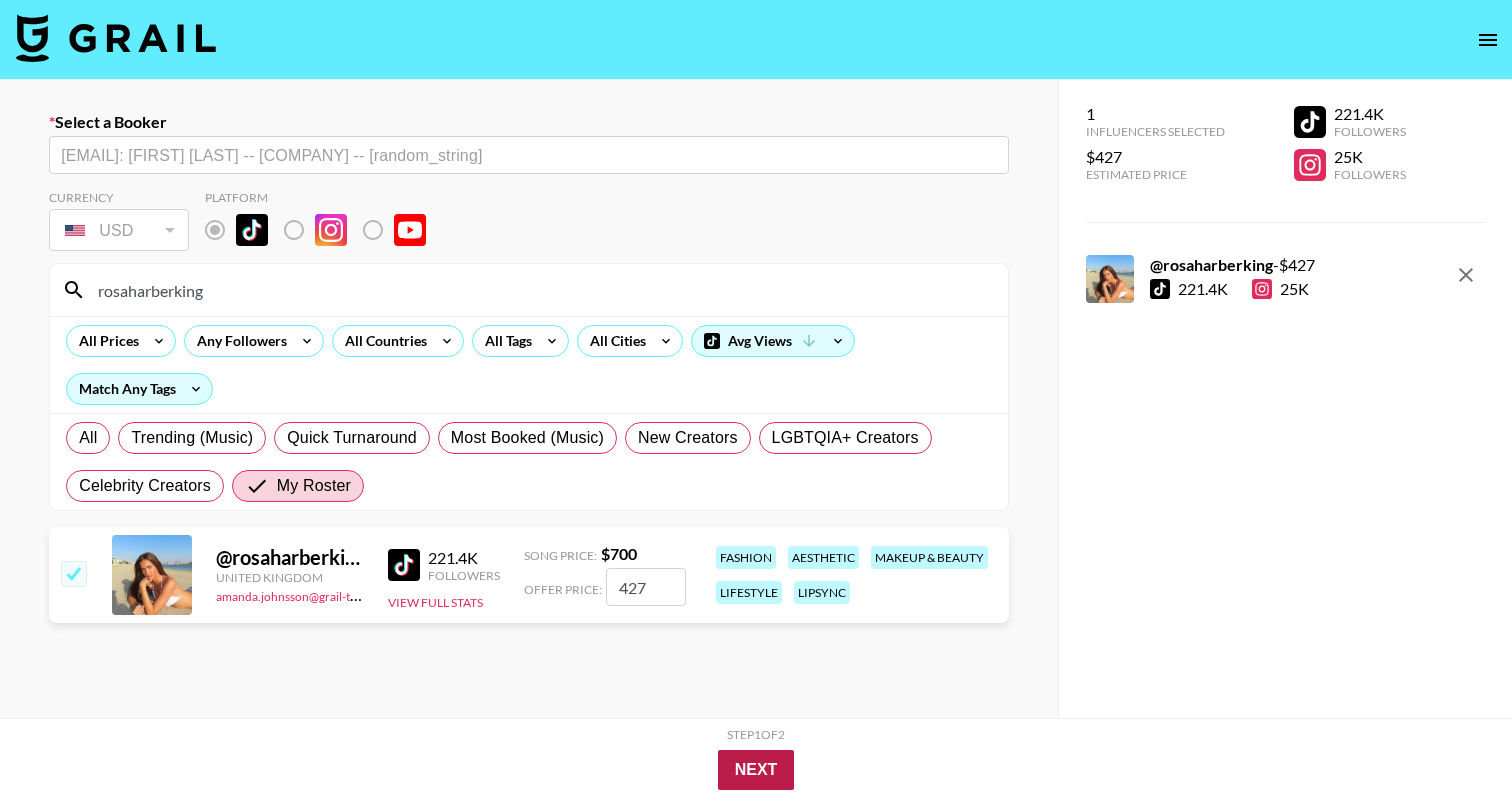 type on "427" 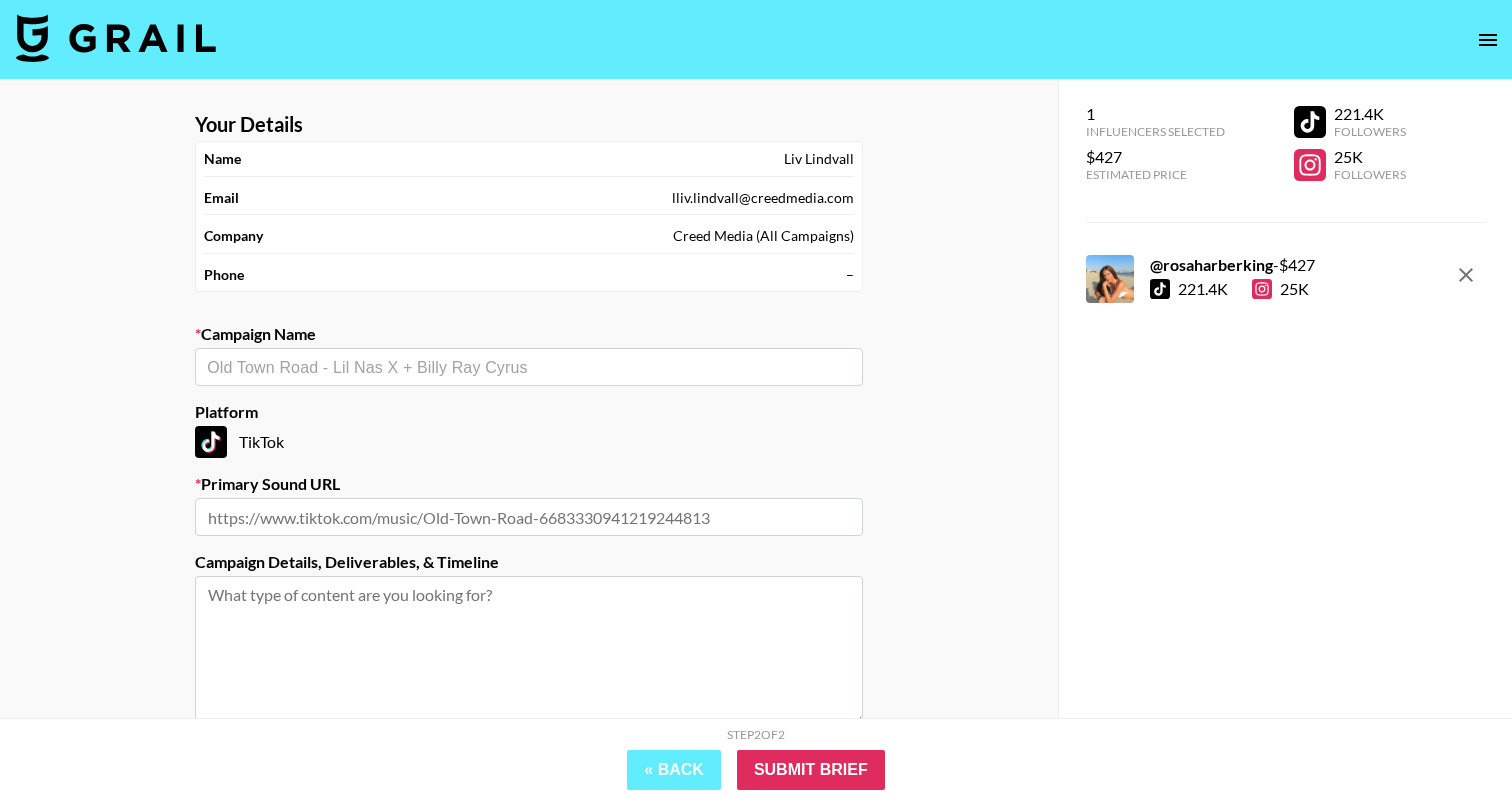 click at bounding box center (529, 367) 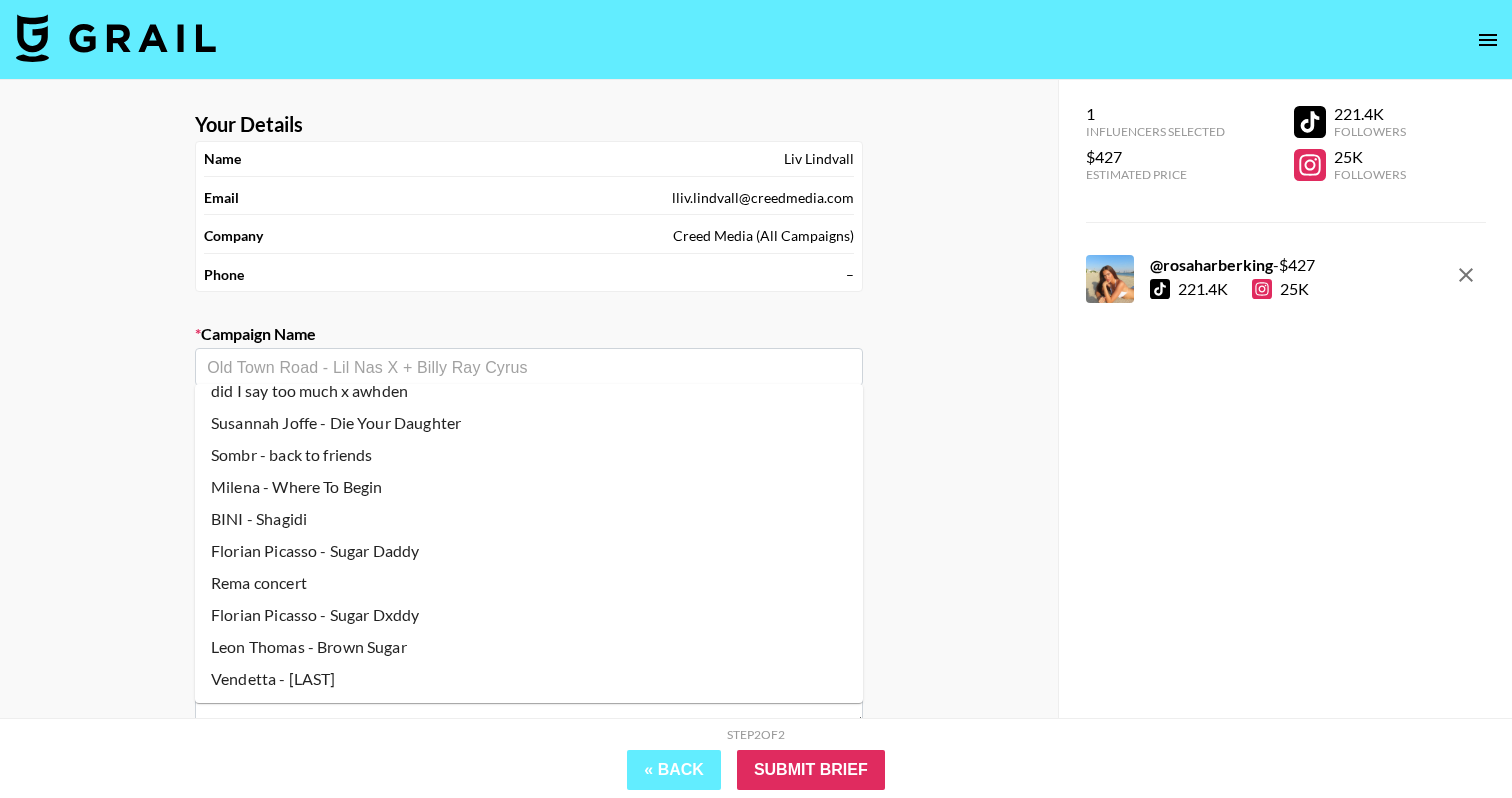 scroll, scrollTop: 49, scrollLeft: 0, axis: vertical 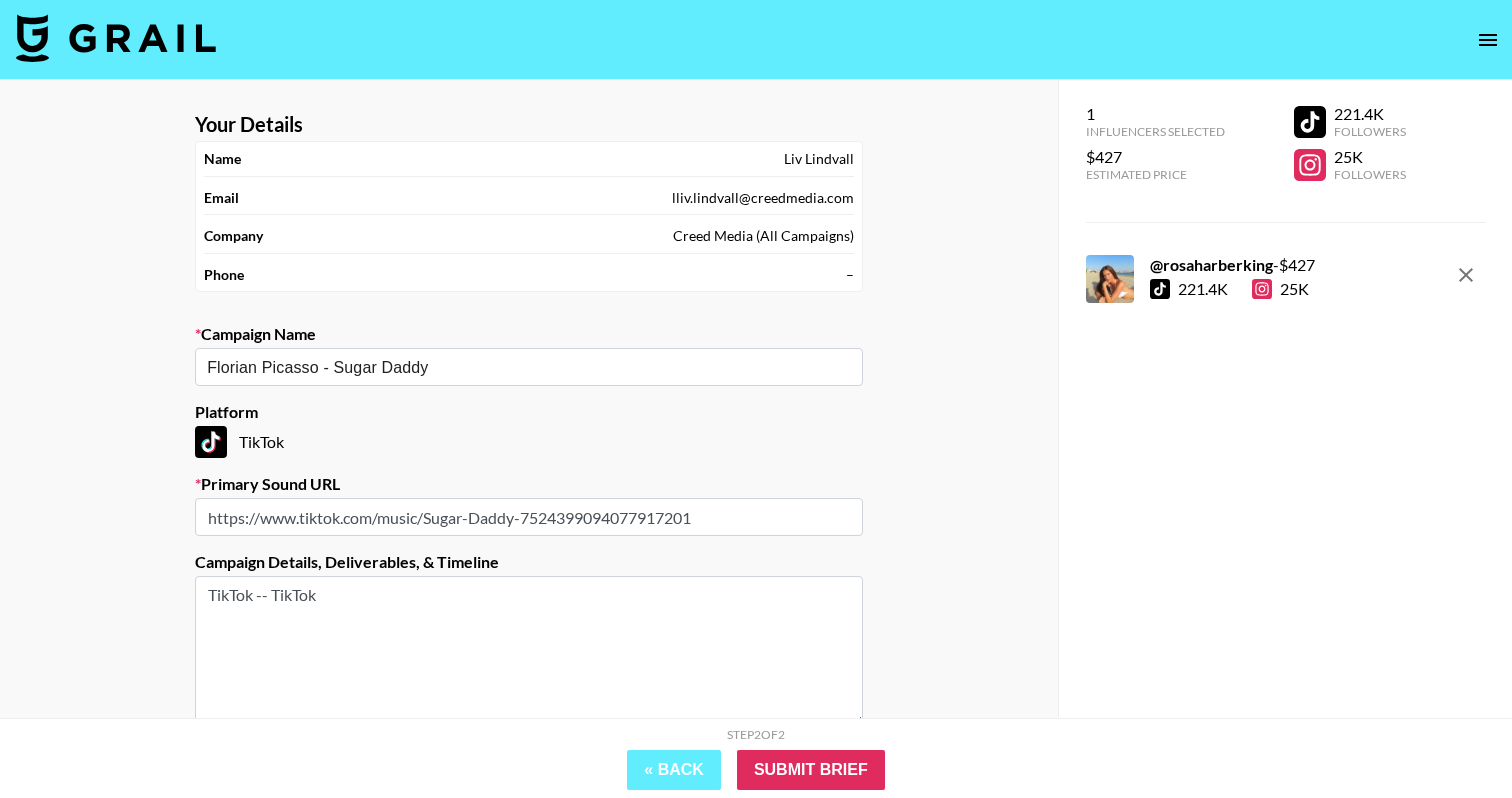 drag, startPoint x: 255, startPoint y: 595, endPoint x: 539, endPoint y: 593, distance: 284.00705 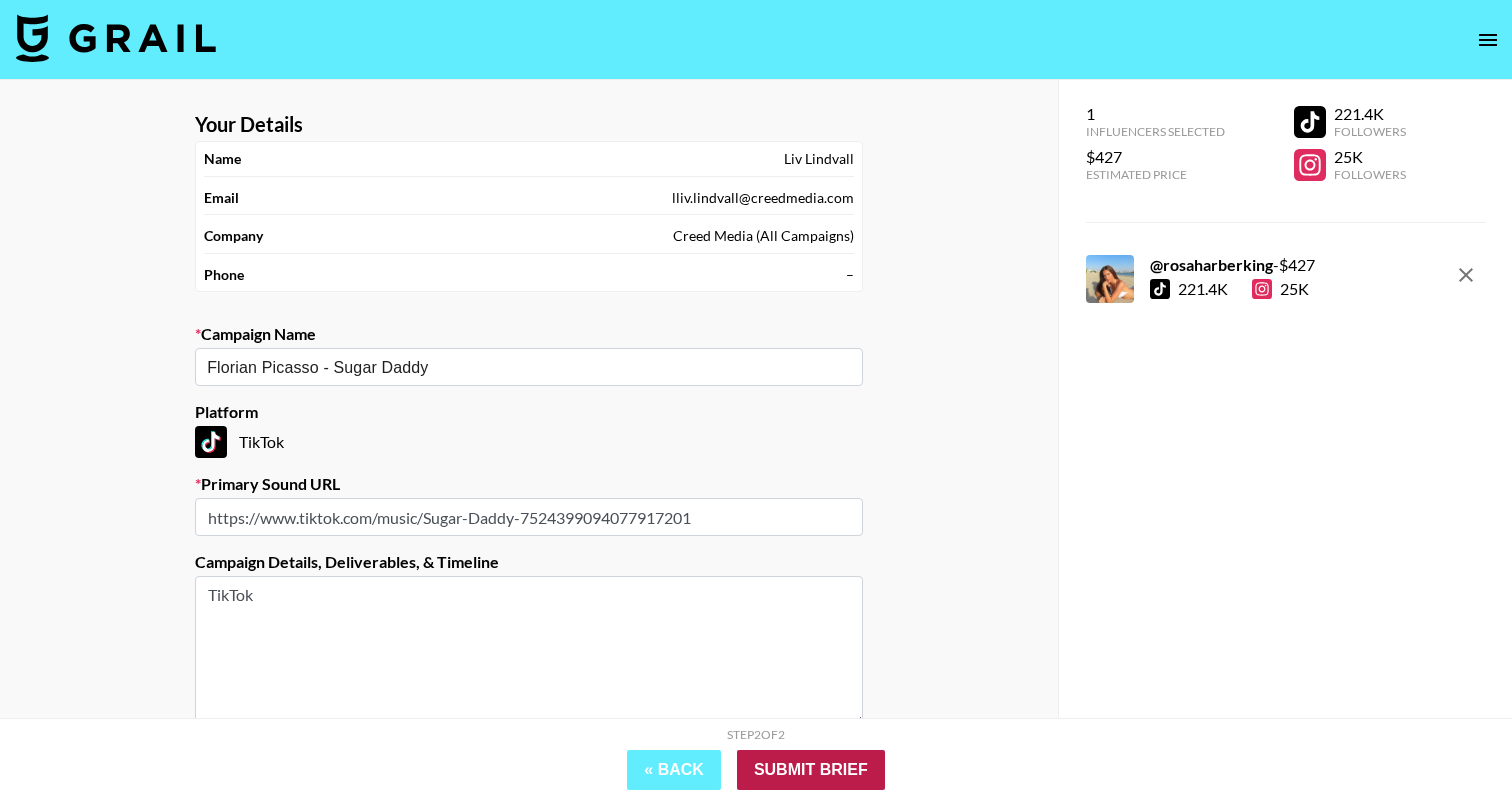 type on "TikTok" 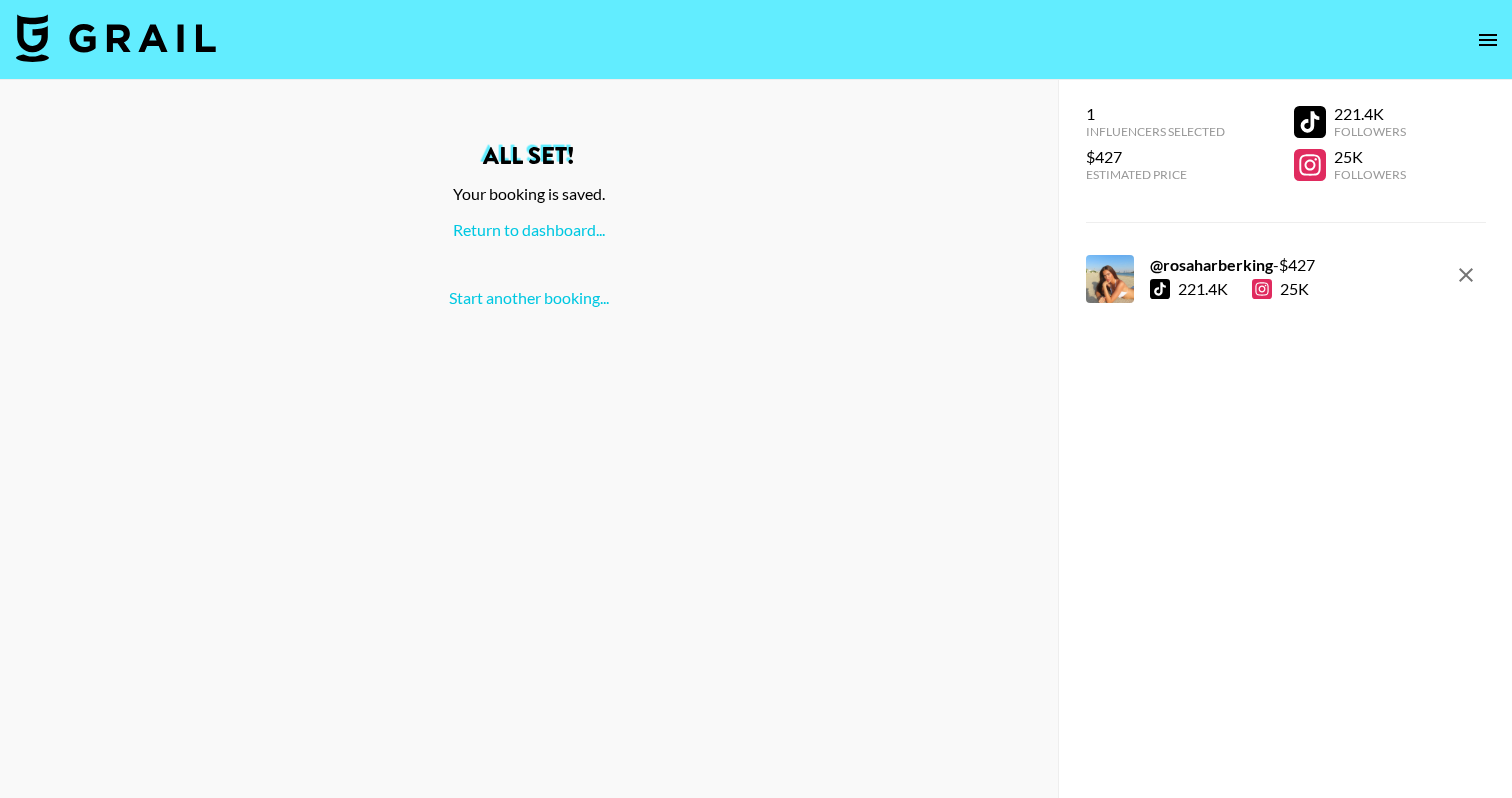 click at bounding box center [116, 38] 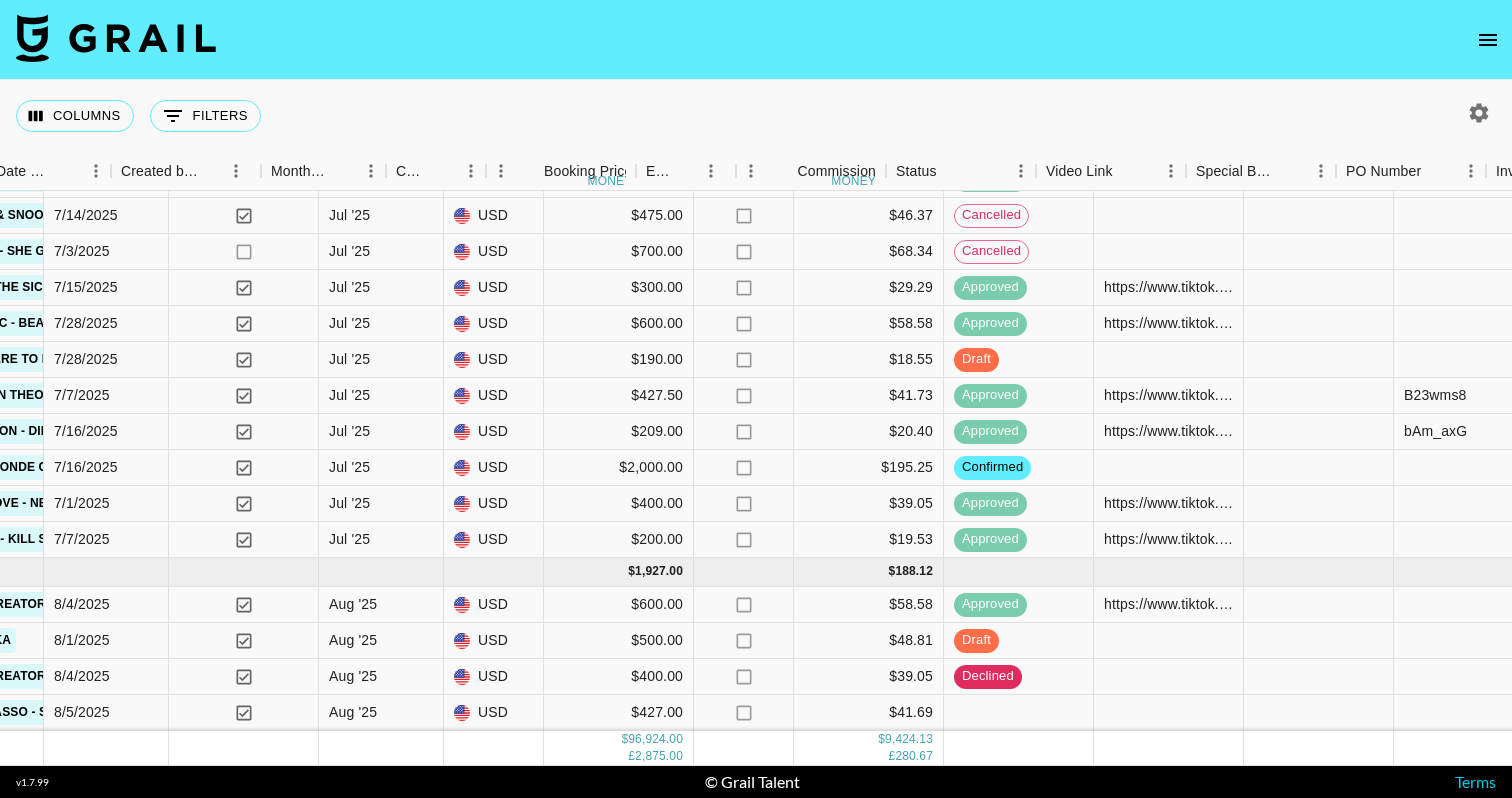 scroll, scrollTop: 5211, scrollLeft: 1244, axis: both 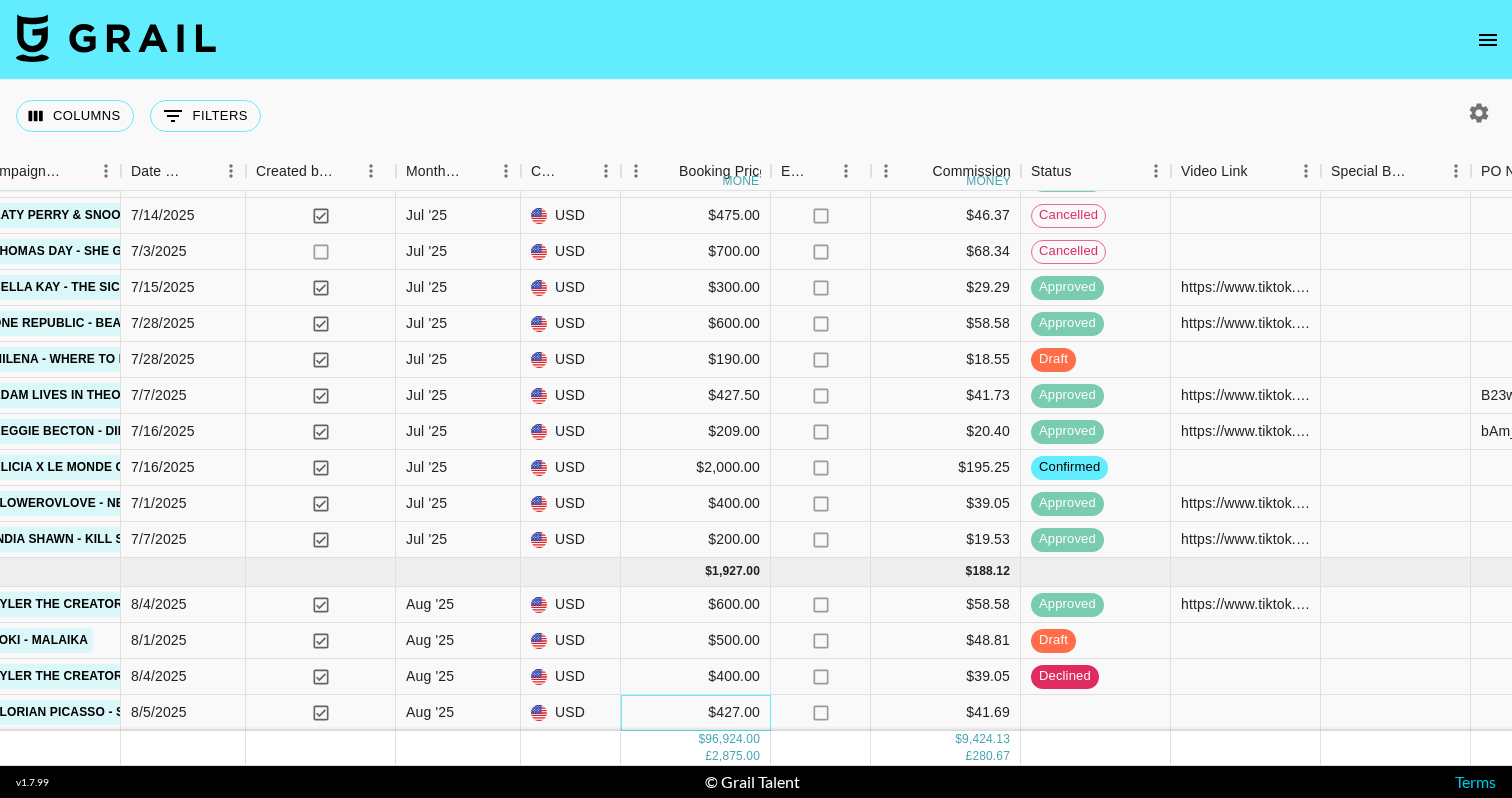 click on "$427.00" at bounding box center (696, 713) 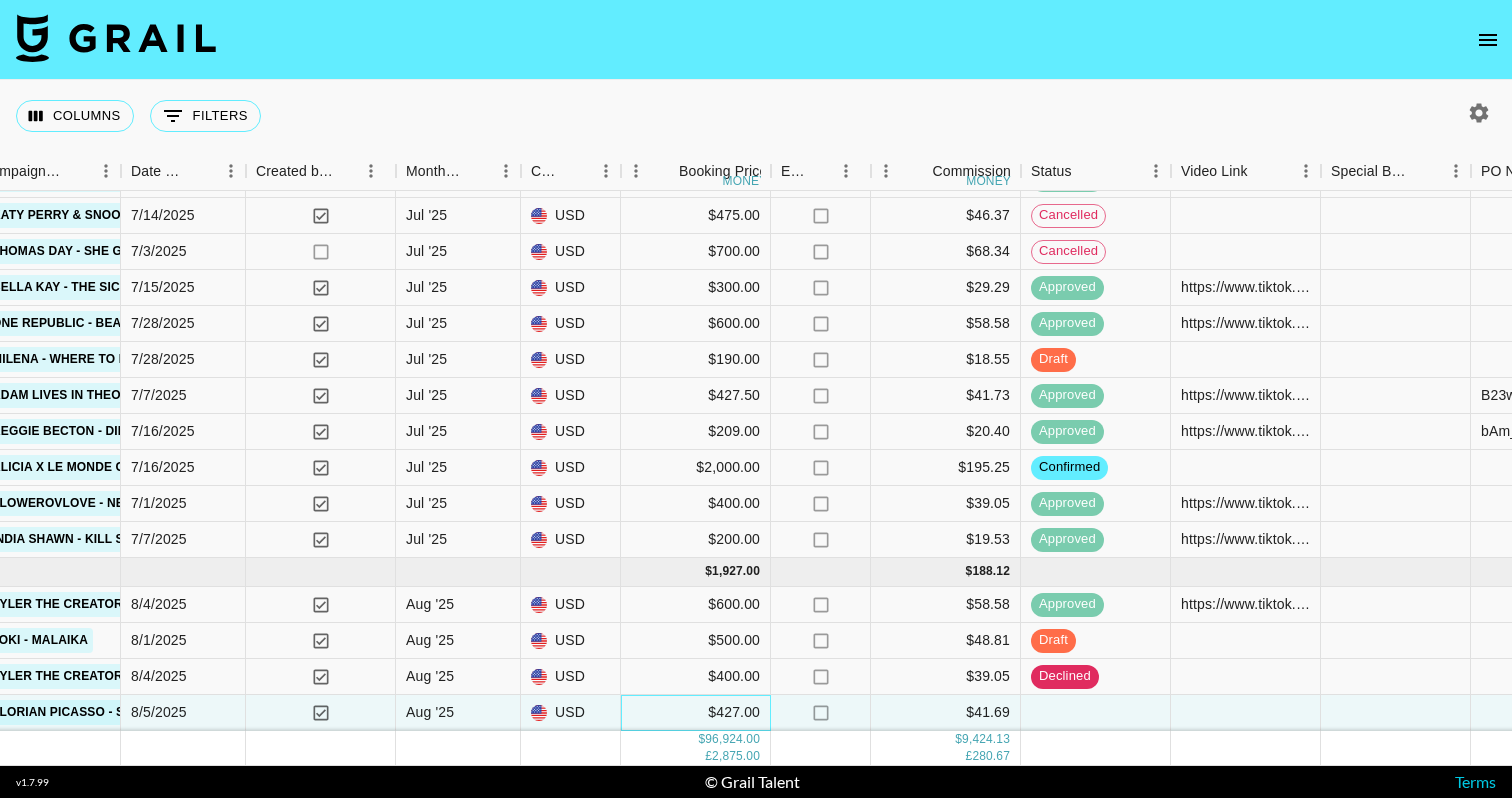click on "$427.00" at bounding box center (696, 713) 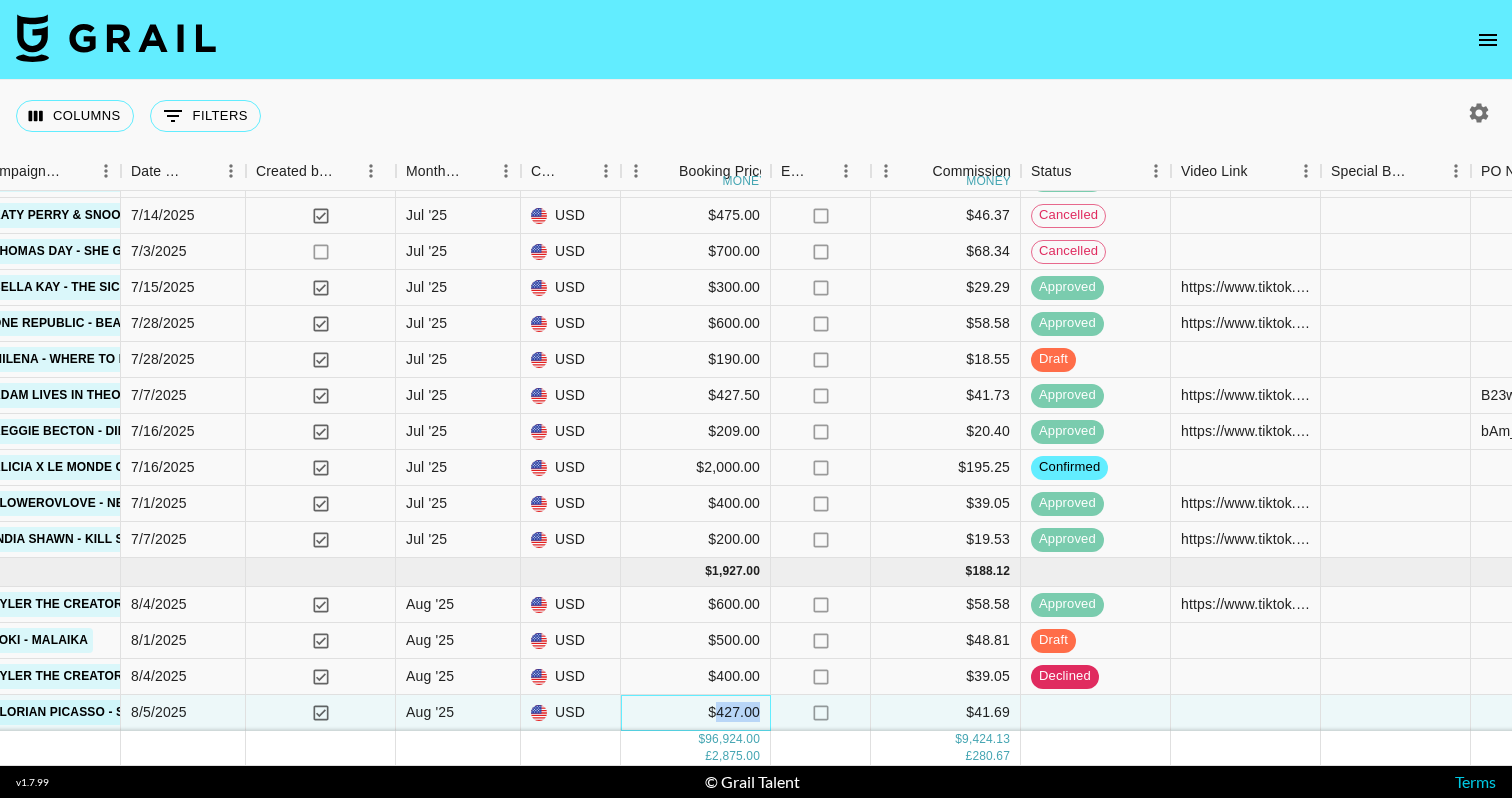 click on "$427.00" at bounding box center [696, 713] 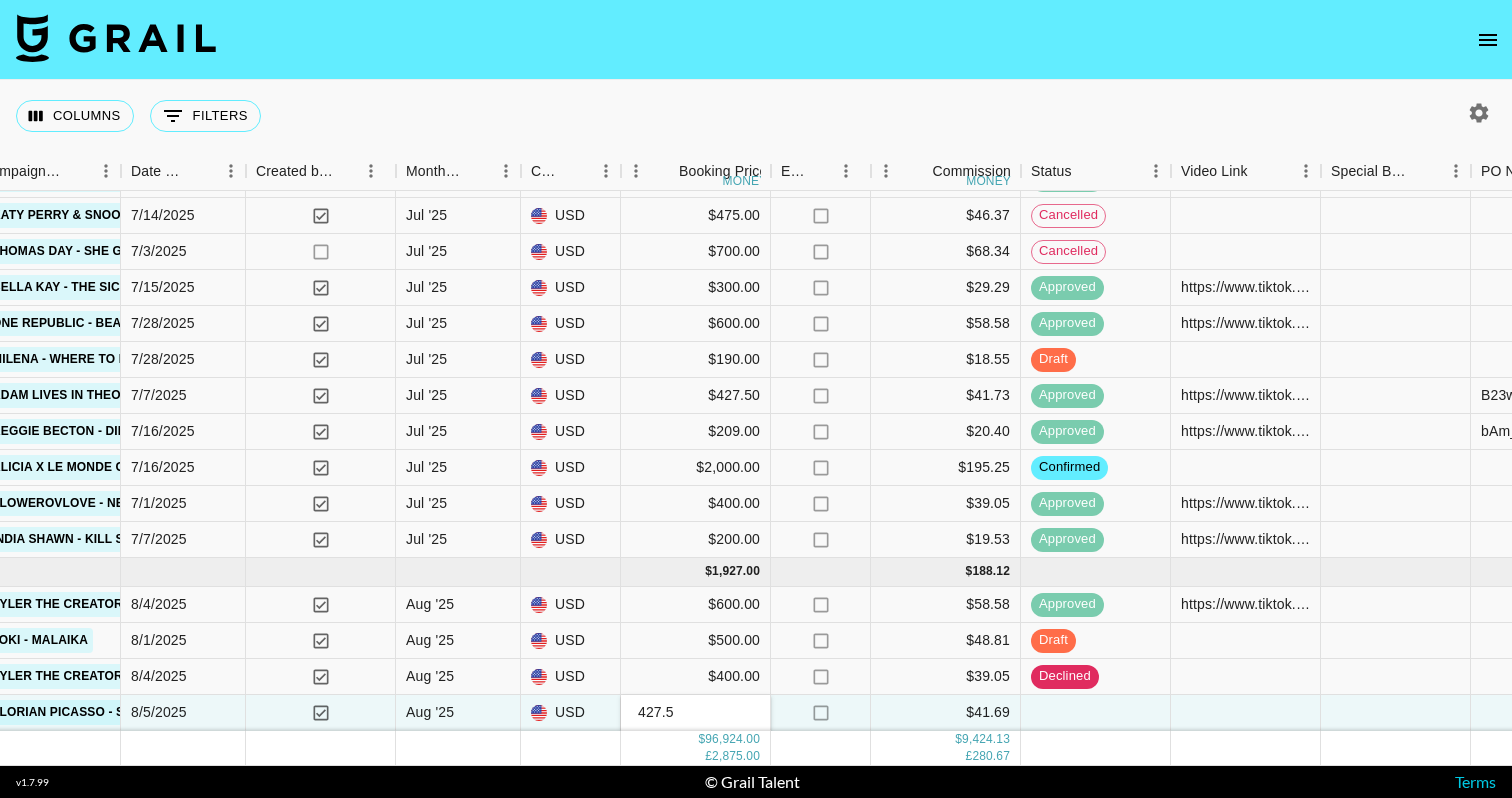 type on "427.5" 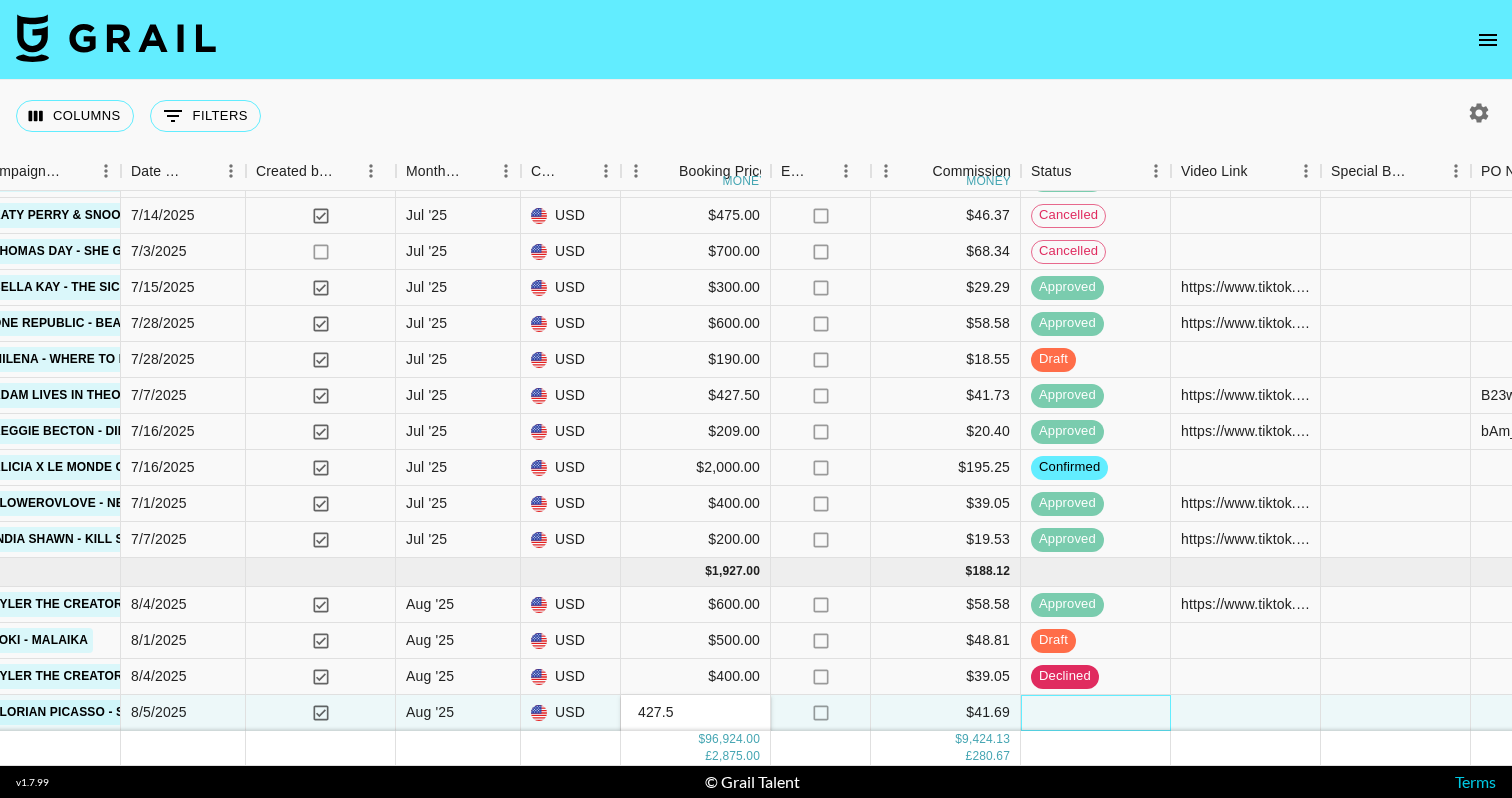 click at bounding box center (1096, 713) 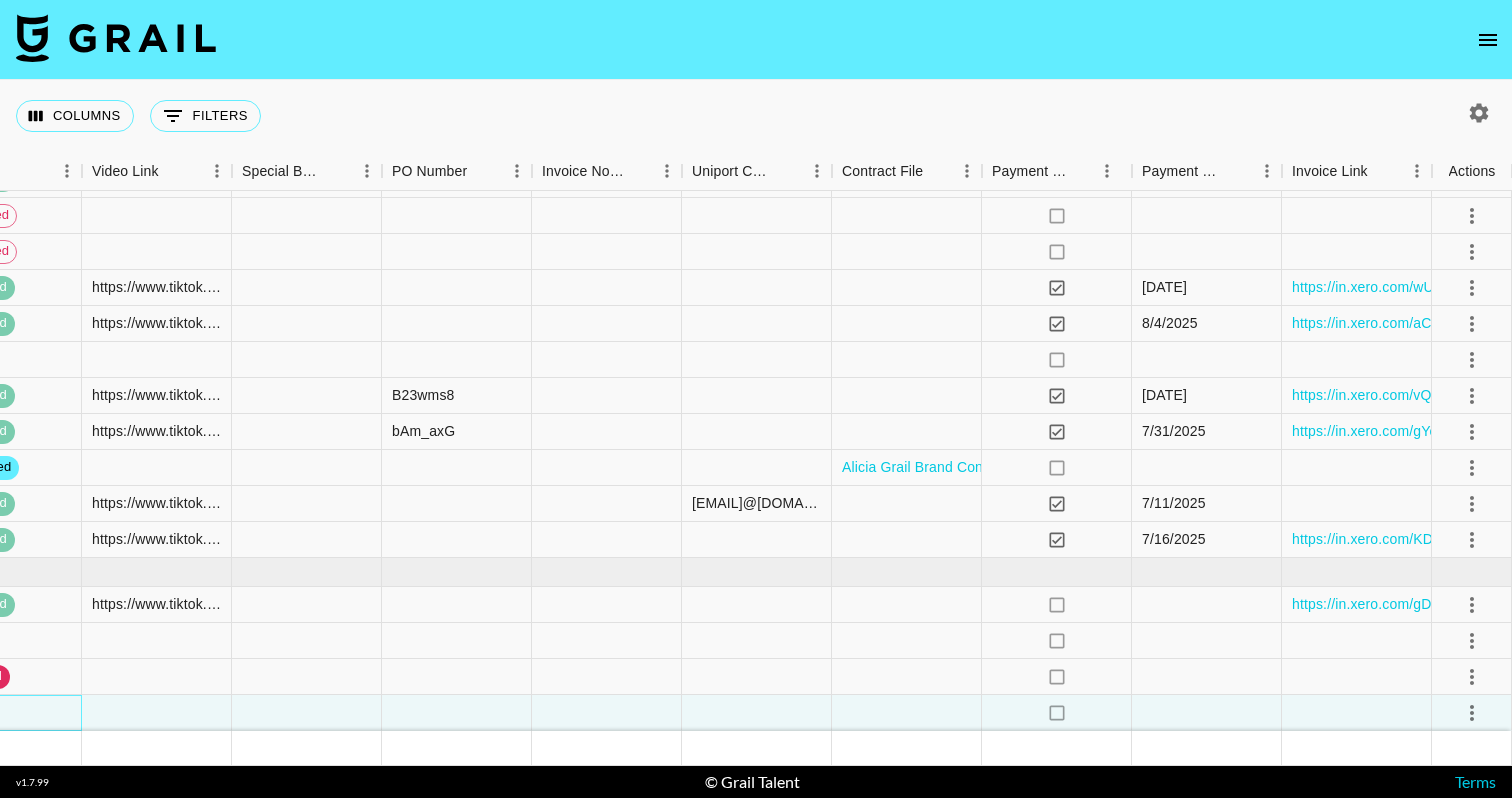 scroll, scrollTop: 5211, scrollLeft: 2333, axis: both 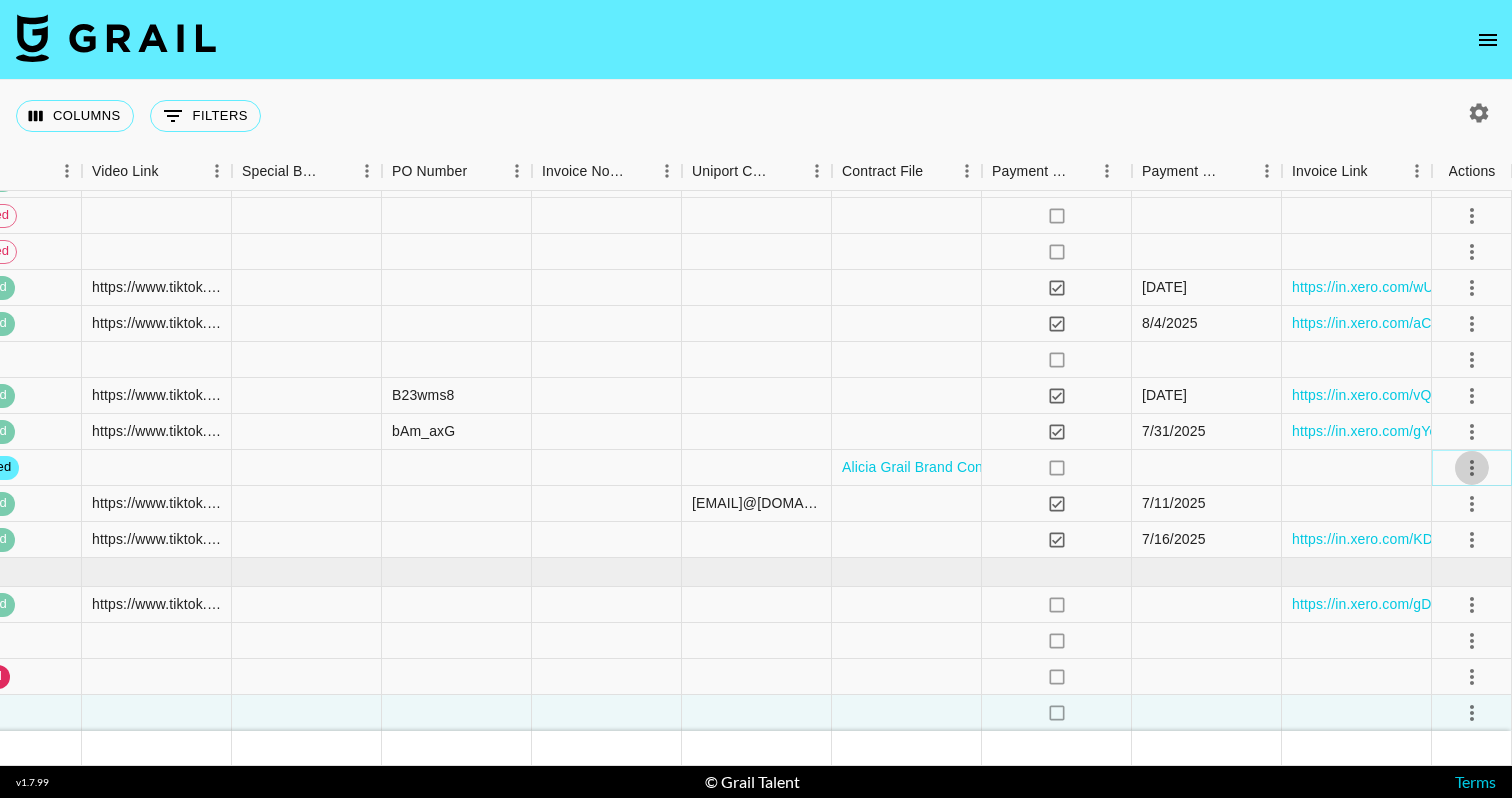 click 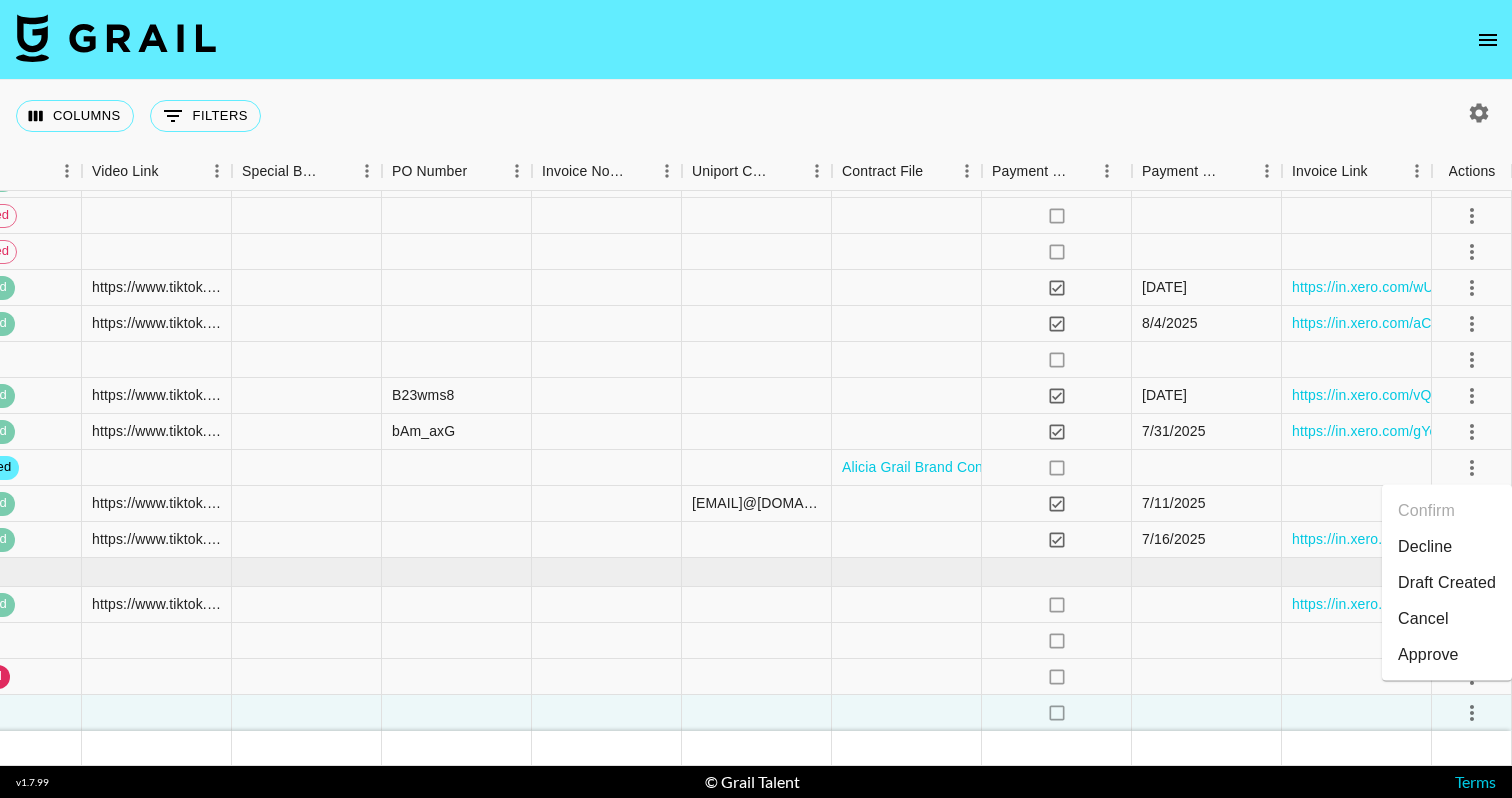 click on "Draft Created" at bounding box center (1447, 583) 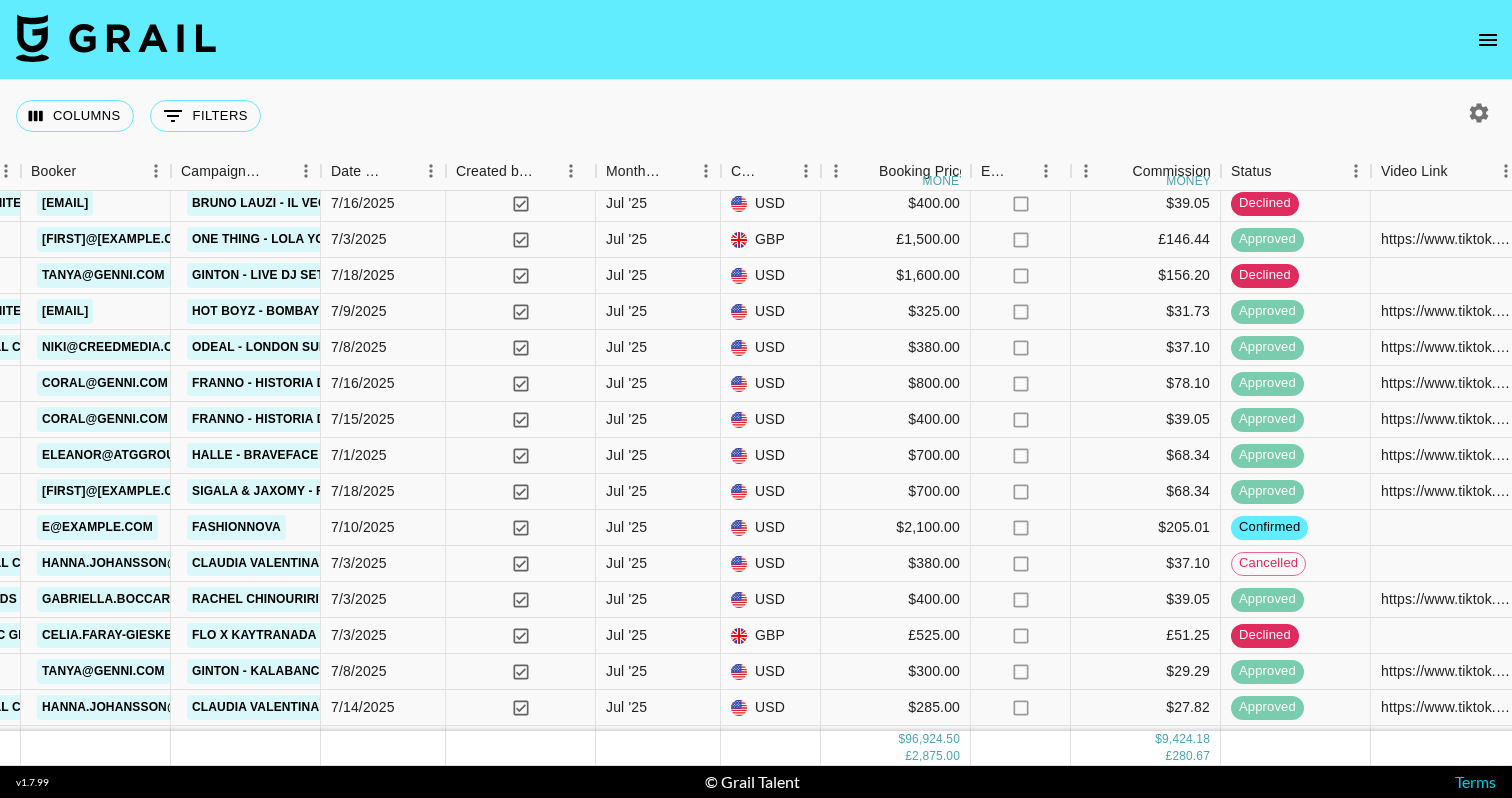 scroll, scrollTop: 4693, scrollLeft: 1045, axis: both 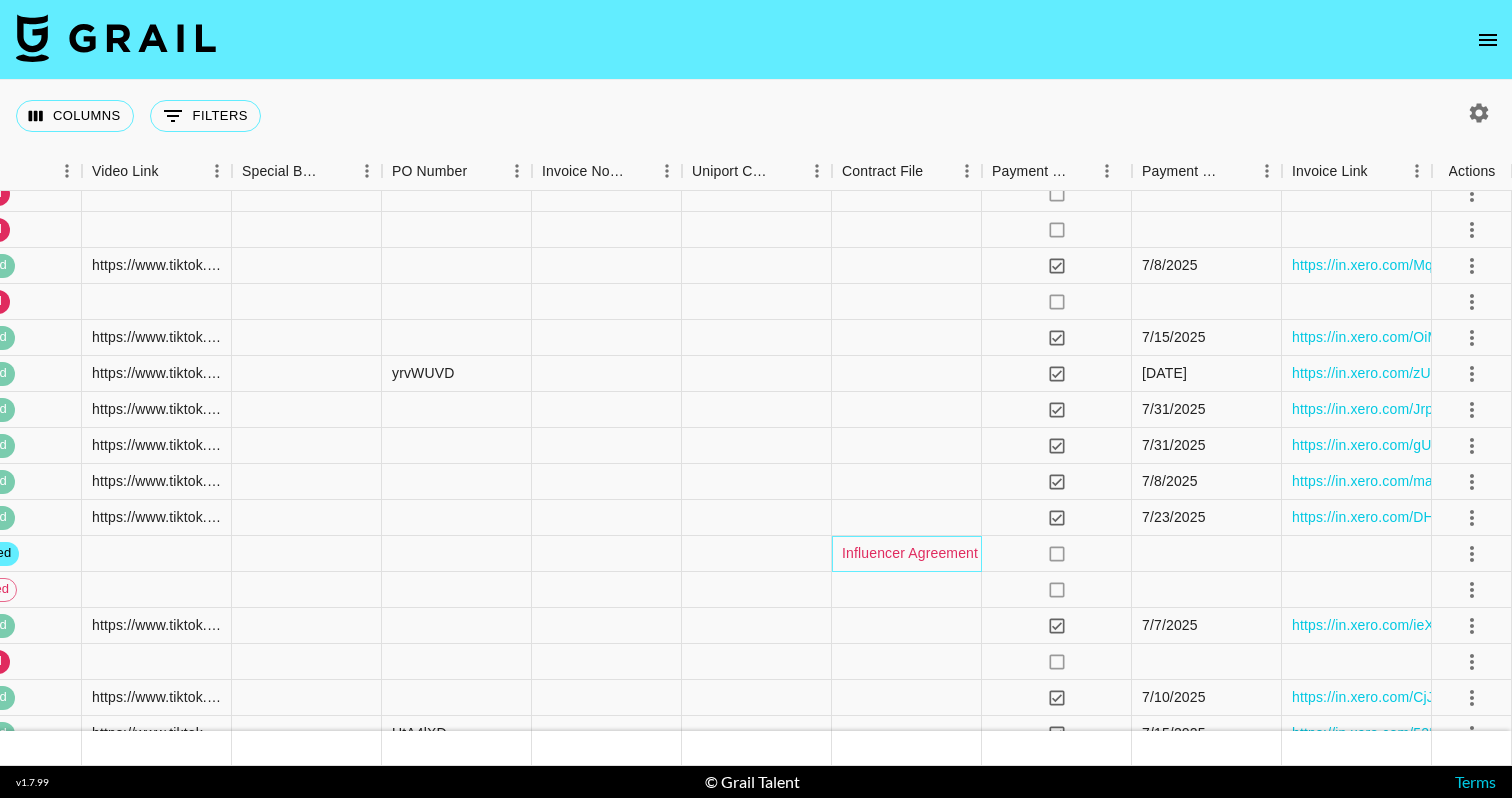 click on "Influencer Agreement ([FIRST] [LAST] and Fashion Nova).pdf" at bounding box center [1037, 553] 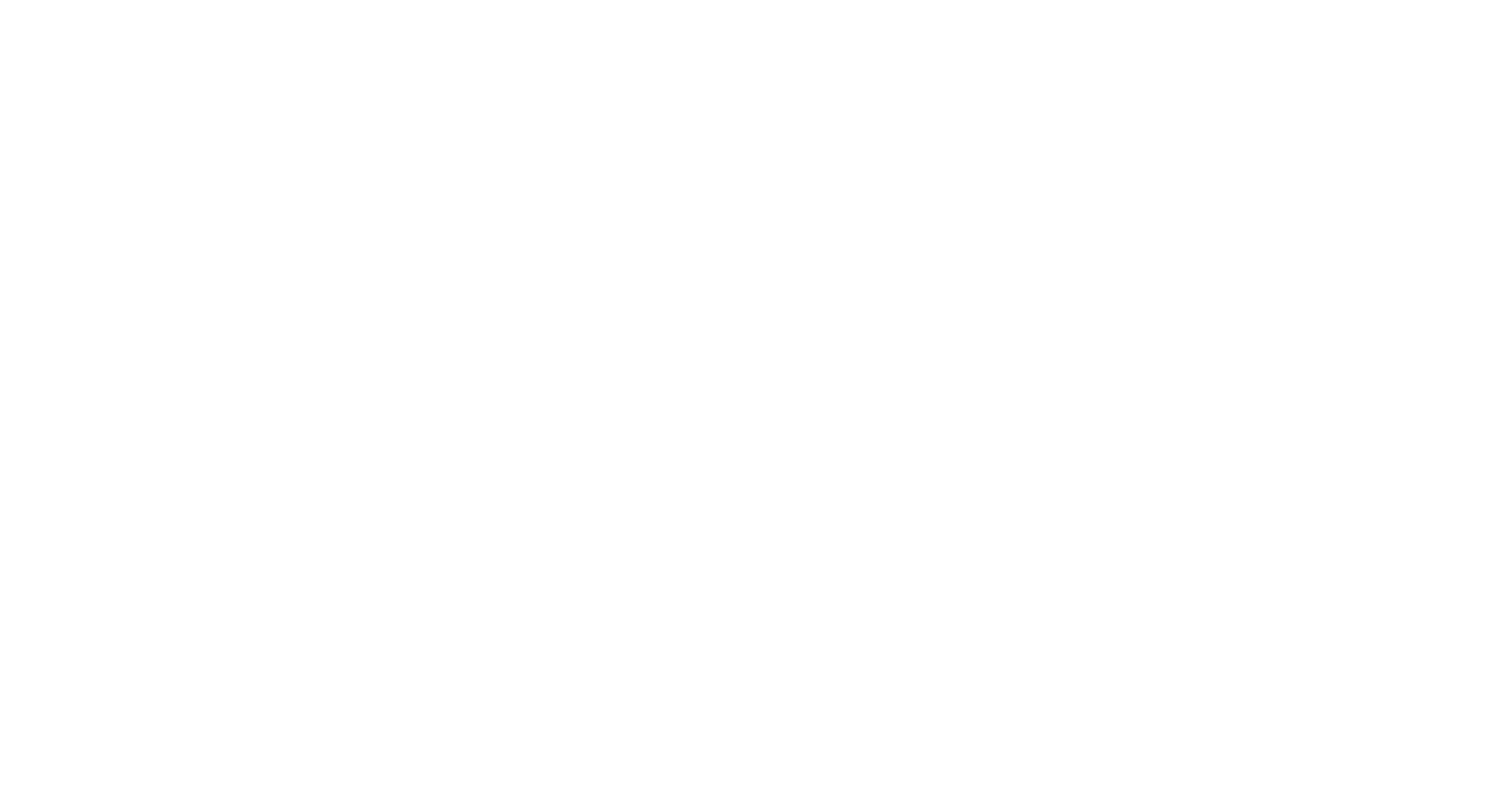 scroll, scrollTop: 0, scrollLeft: 0, axis: both 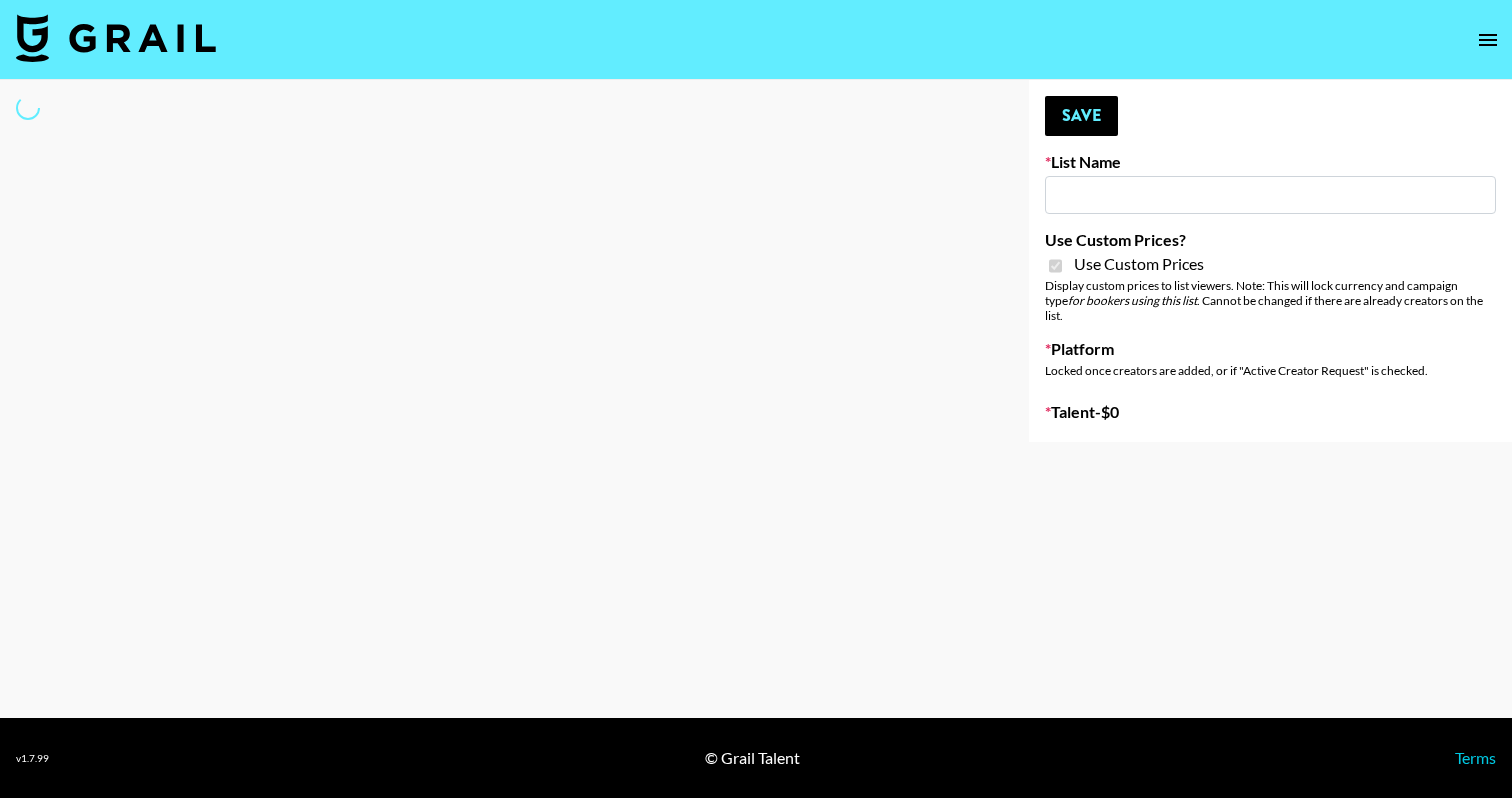 type on "Airbrush Glow Filter - USA TikTok" 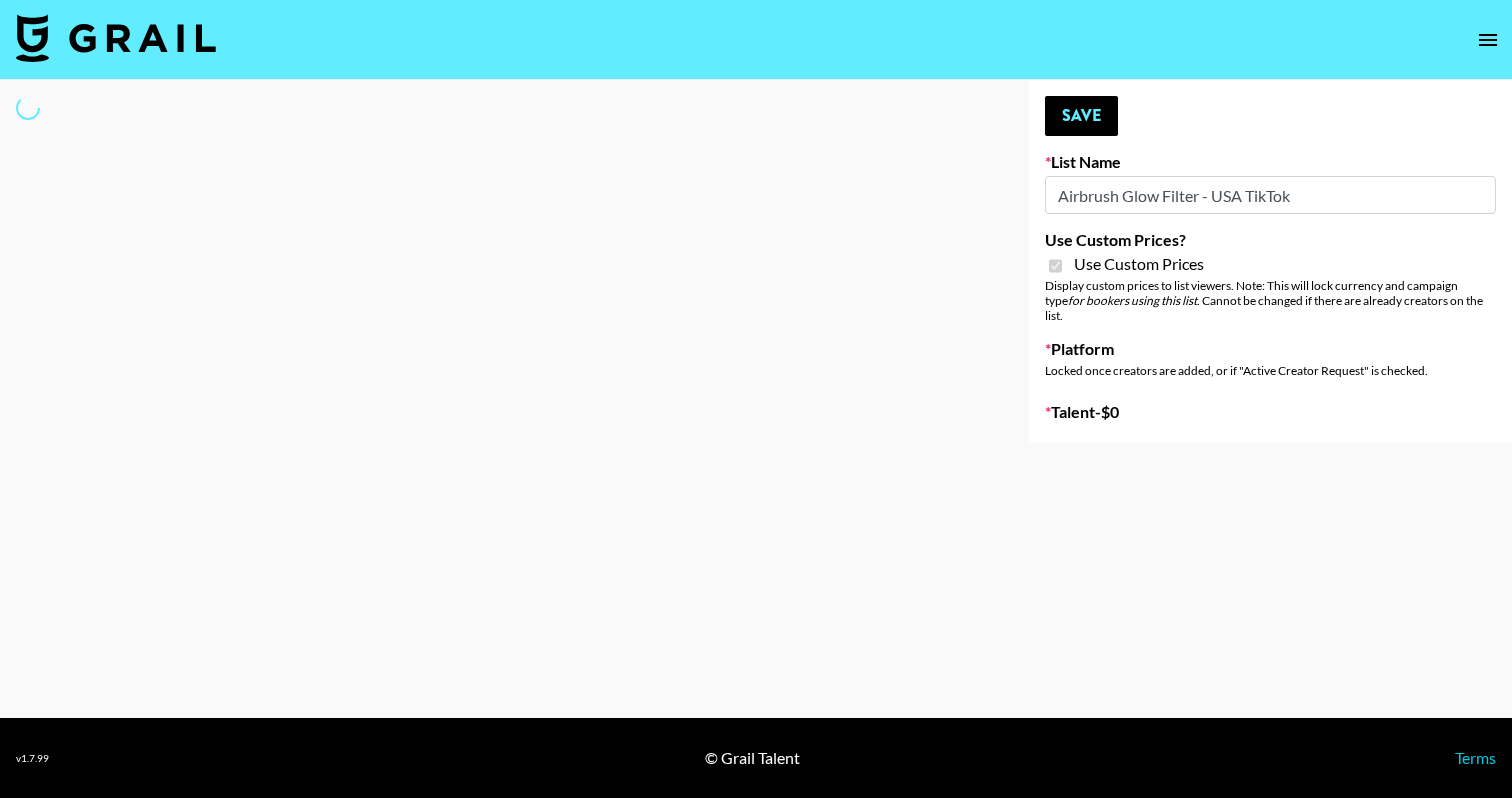 checkbox on "true" 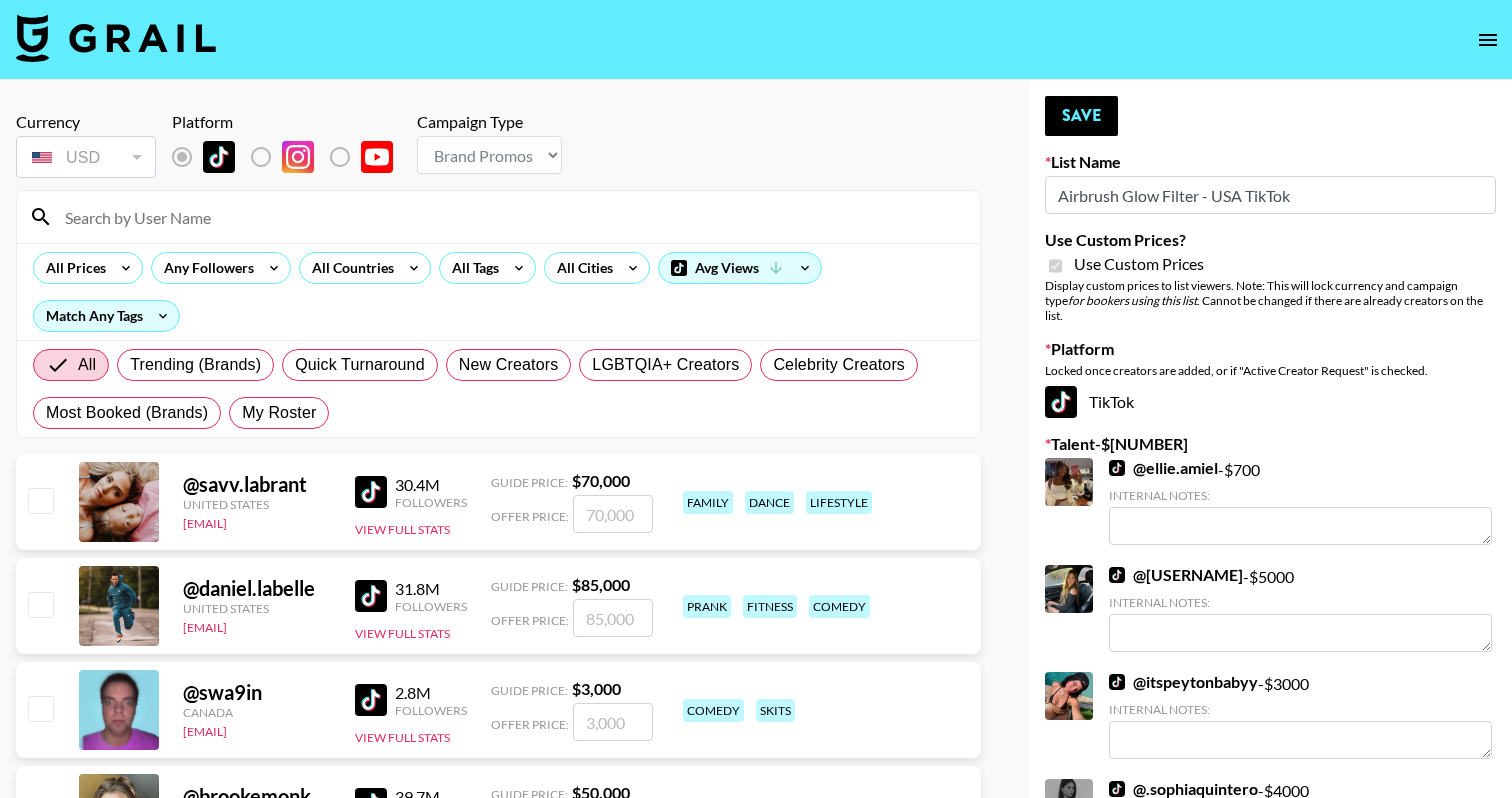 click at bounding box center [510, 217] 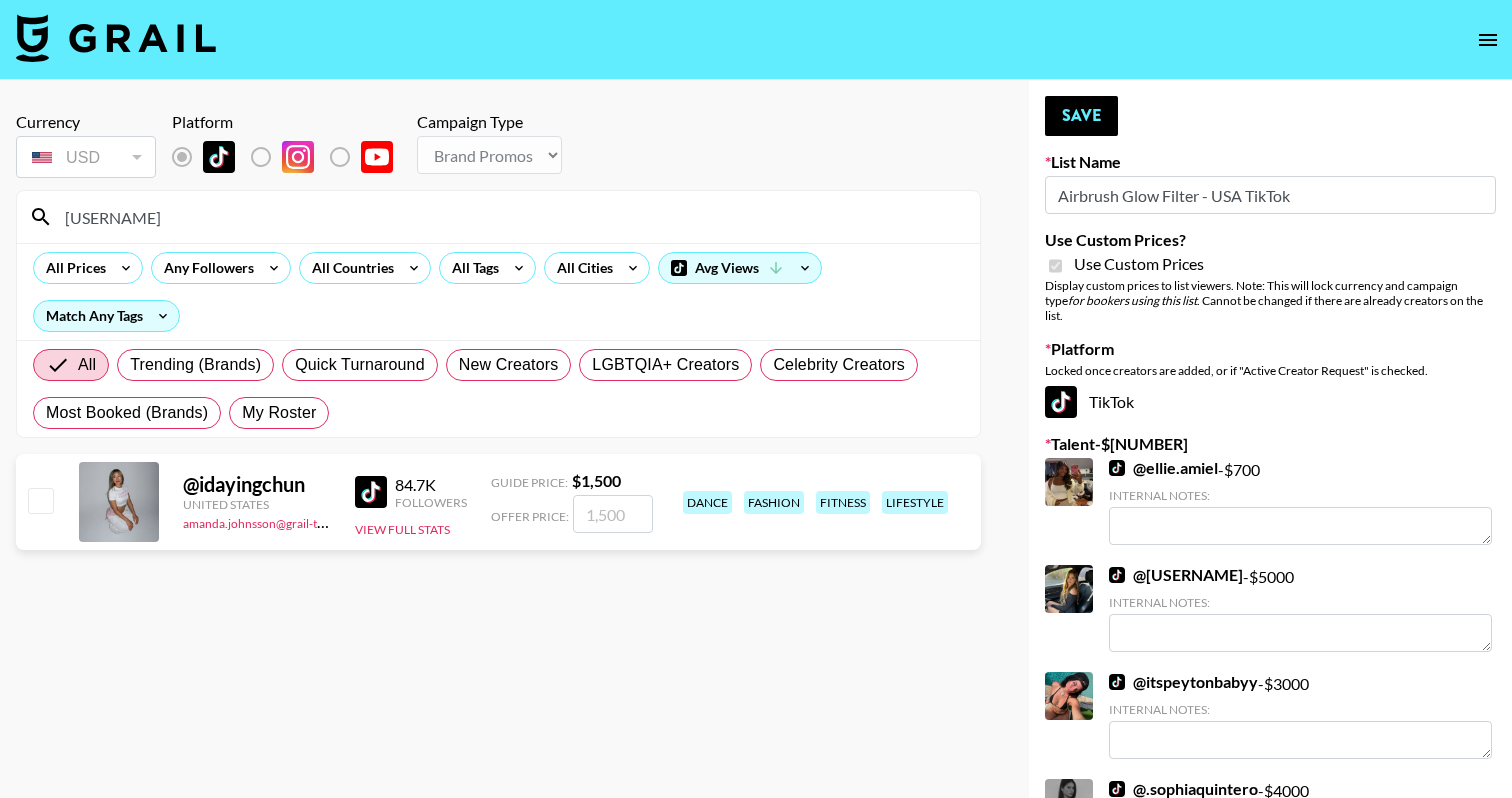 type on "[USERNAME]" 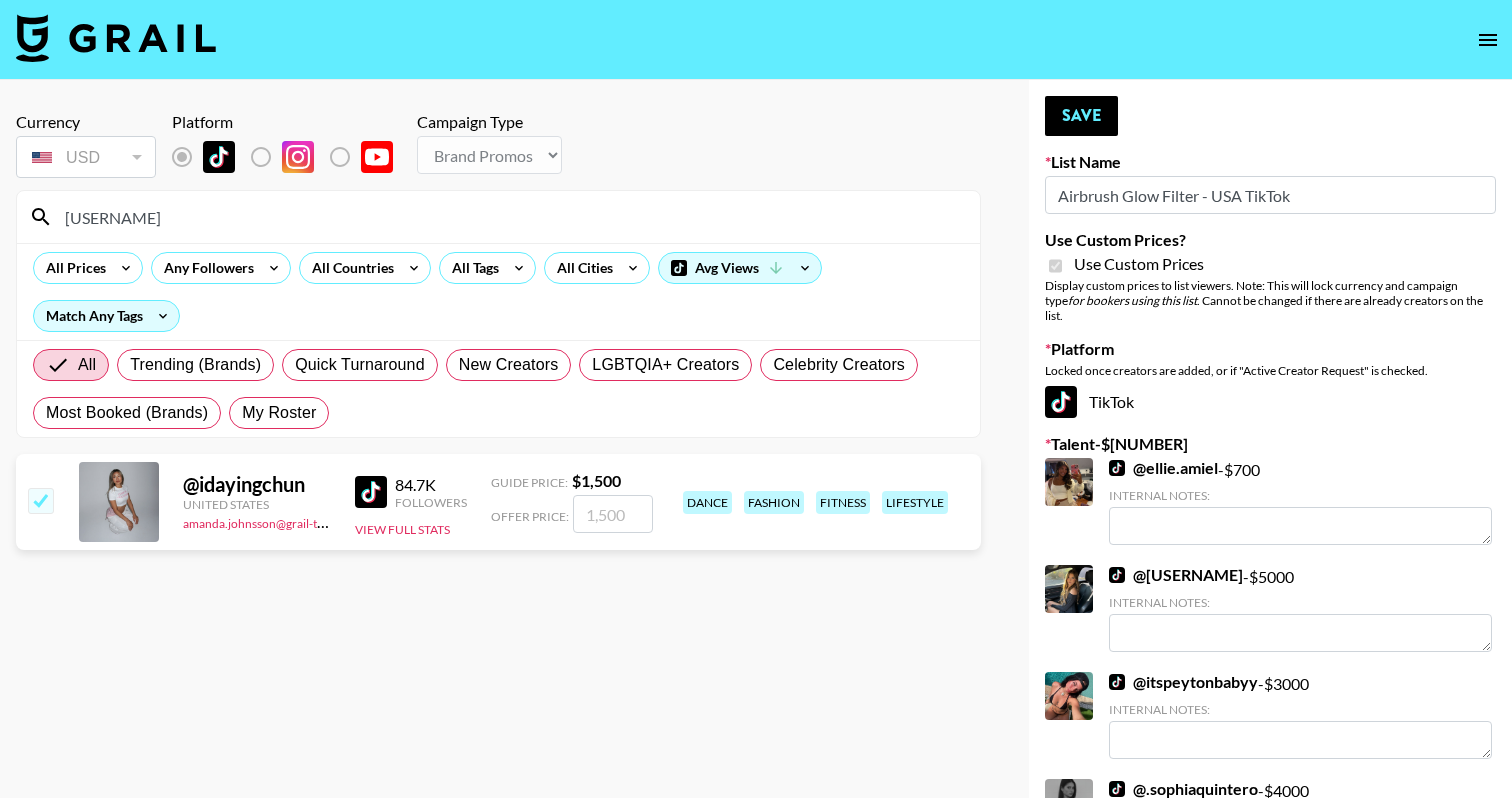 checkbox on "true" 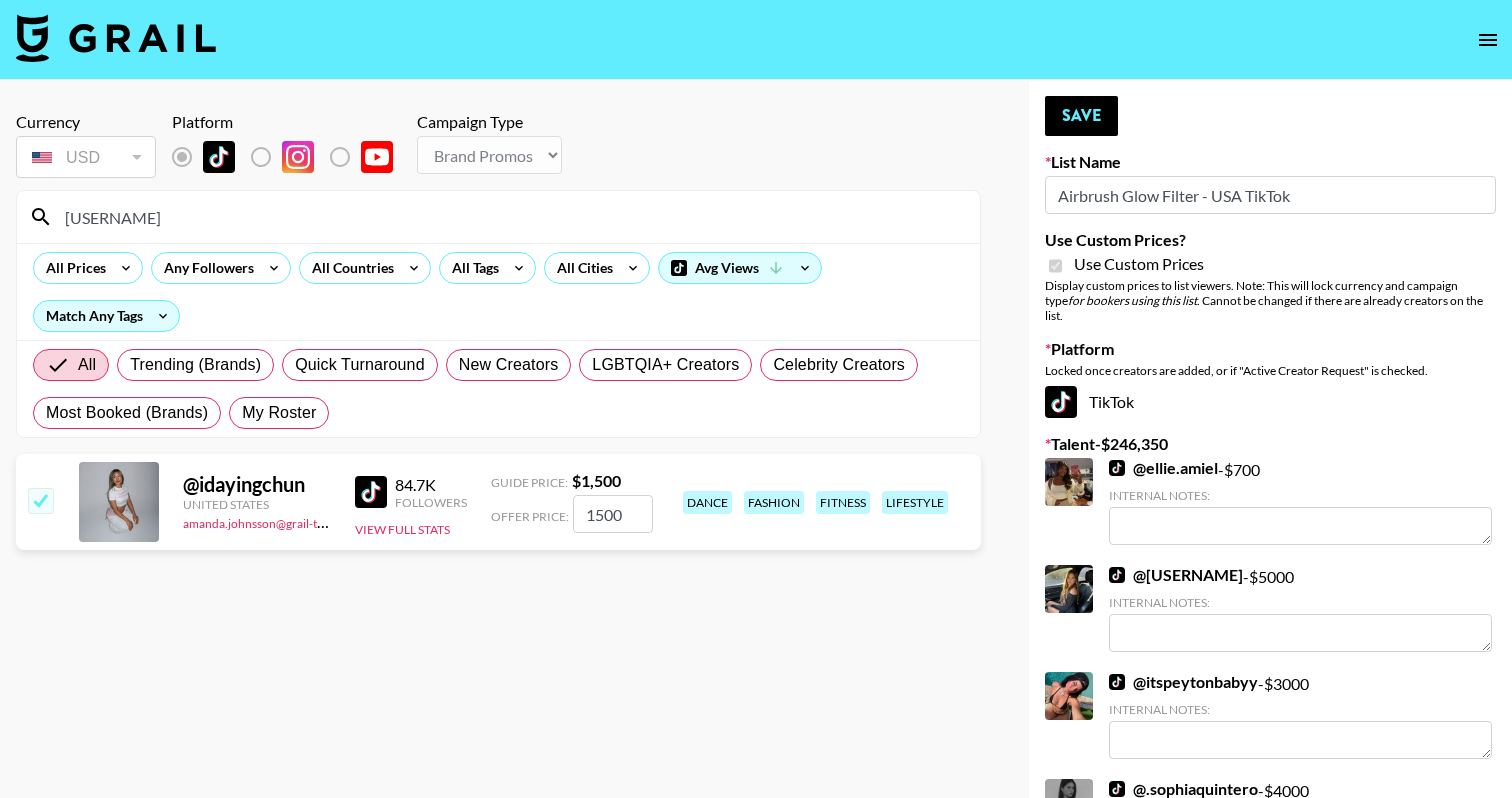 click on "Your changes have been saved! Save List Name Airbrush Glow Filter - [COUNTRY] TikTok Use Custom Prices? Use Custom Prices Display custom prices to list viewers. Note: This will lock currency and campaign type  for bookers using this list . Cannot be changed if there are already creators on the list. Platform Locked once creators are added, or if "Active Creator Request" is checked.  TikTok Talent -  $ 246,350 @ [USERNAME]  -  $ 700 Internal Notes: @ [USERNAME]  -  $ 5000 Internal Notes: @ [USERNAME]  -  $ 3000 Internal Notes: @ [USERNAME]  -  $ 4000 Internal Notes: @ [USERNAME]  -  $ 2500 Internal Notes: @ [USERNAME]  -  $ 2500 Internal Notes: @ [USERNAME]  -  $ 2000 Internal Notes: @ [USERNAME]  -  $ 3000 Internal Notes: @ [USERNAME]  -  $ 2000 Internal Notes: @ [USERNAME]  -  $ 3200 Internal Notes: @ [USERNAME]  -  $ 10000 Internal Notes: @ [USERNAME]  -  $ 800 Internal Notes: @ [USERNAME]  -  $ 2500 Internal Notes: @ [USERNAME]  -  $ 1500 Internal Notes: @  -" at bounding box center [1270, 4878] 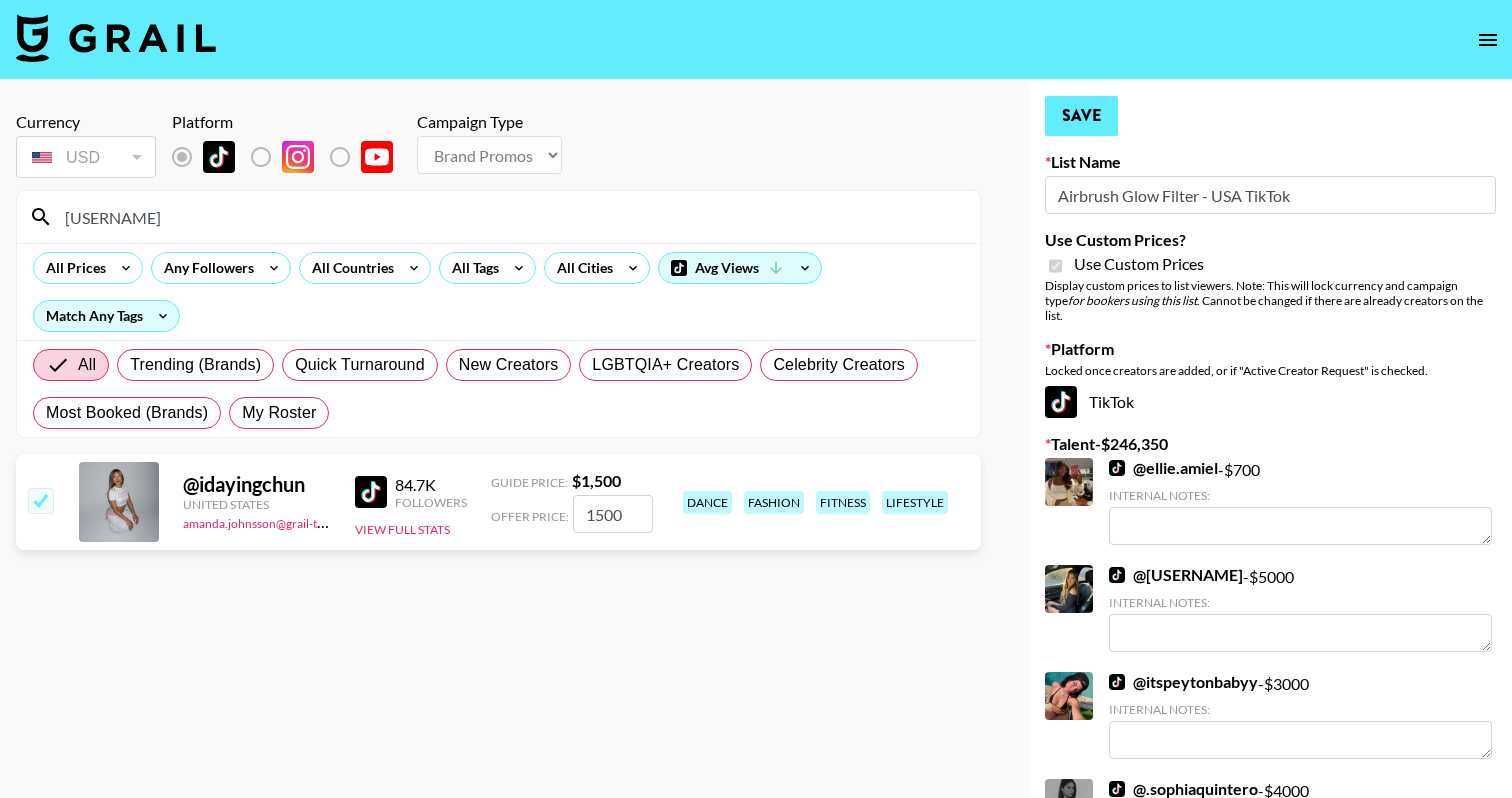click on "Save" at bounding box center [1081, 116] 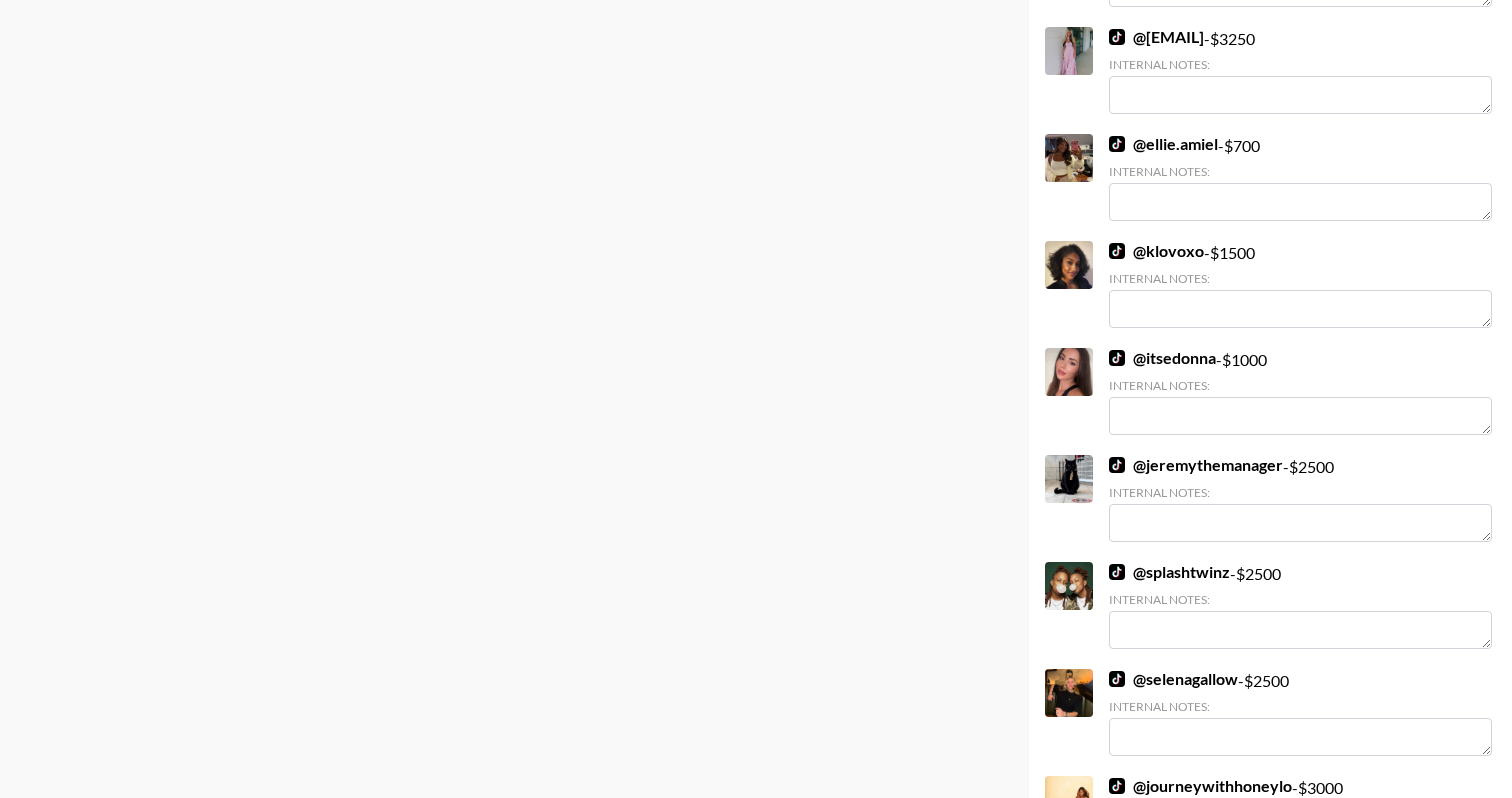 scroll, scrollTop: 4277, scrollLeft: 0, axis: vertical 